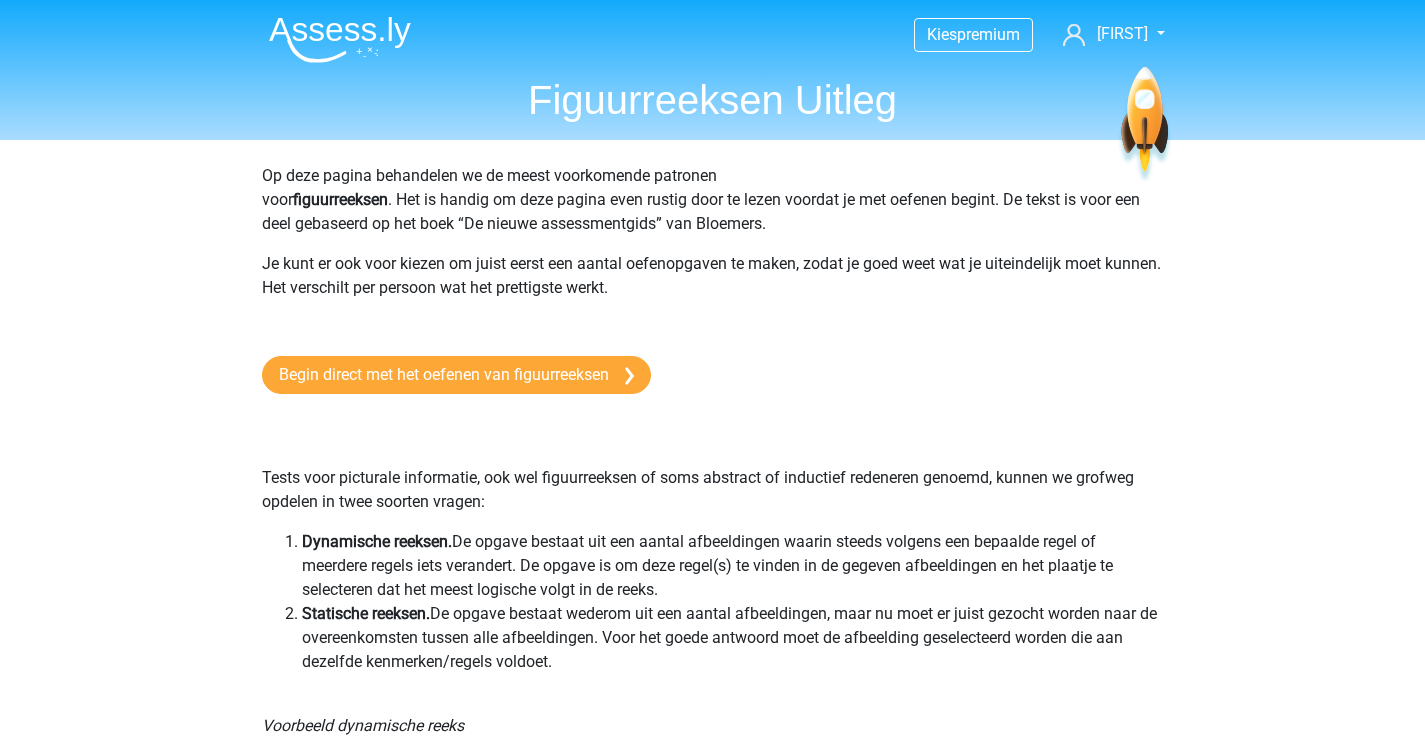 scroll, scrollTop: 0, scrollLeft: 0, axis: both 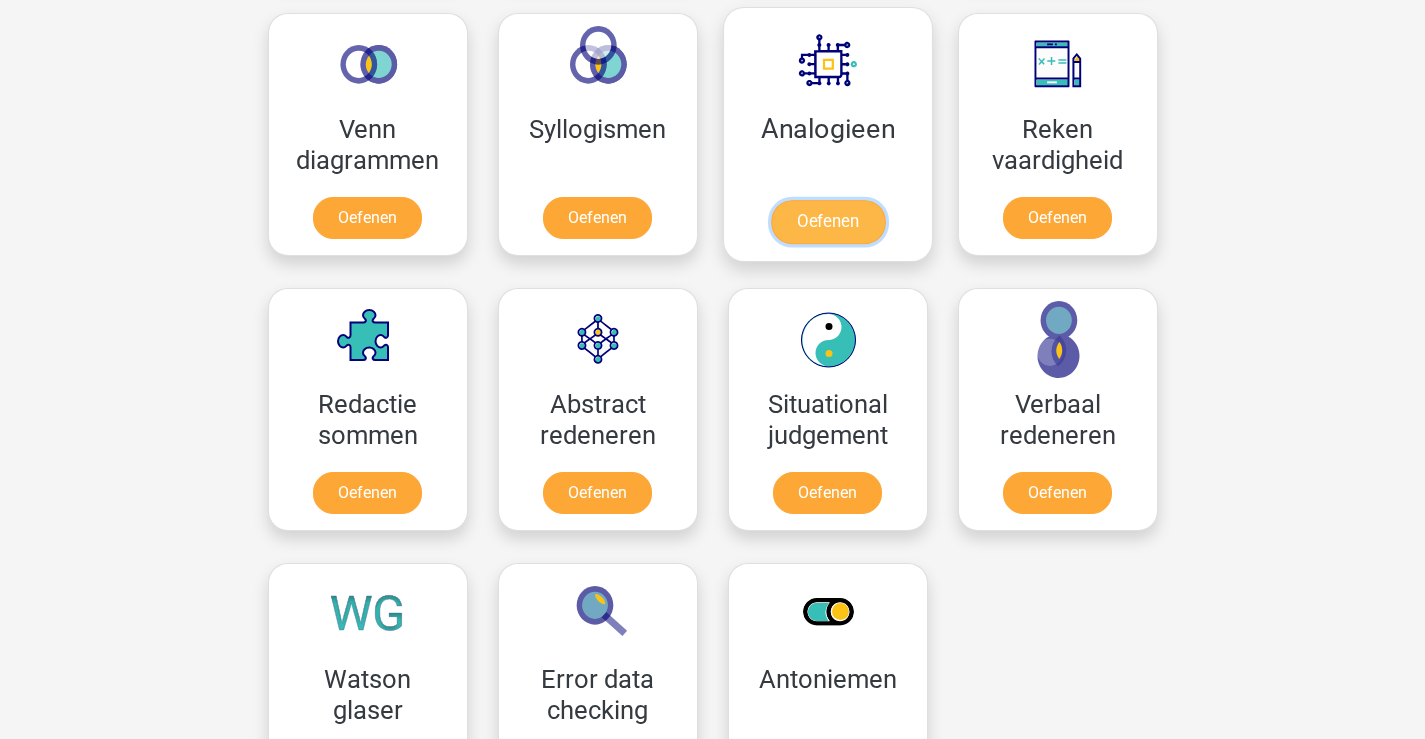 click on "Oefenen" at bounding box center (827, 222) 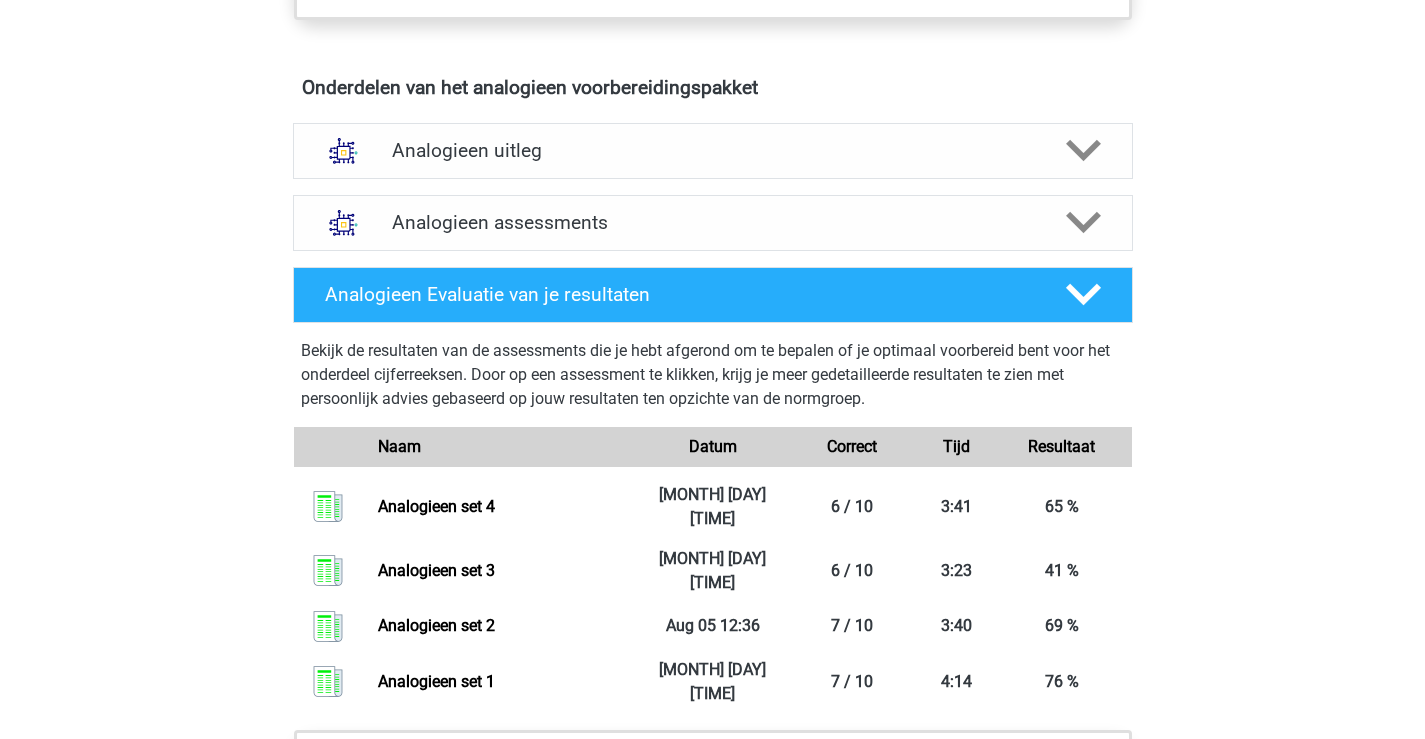 scroll, scrollTop: 1000, scrollLeft: 0, axis: vertical 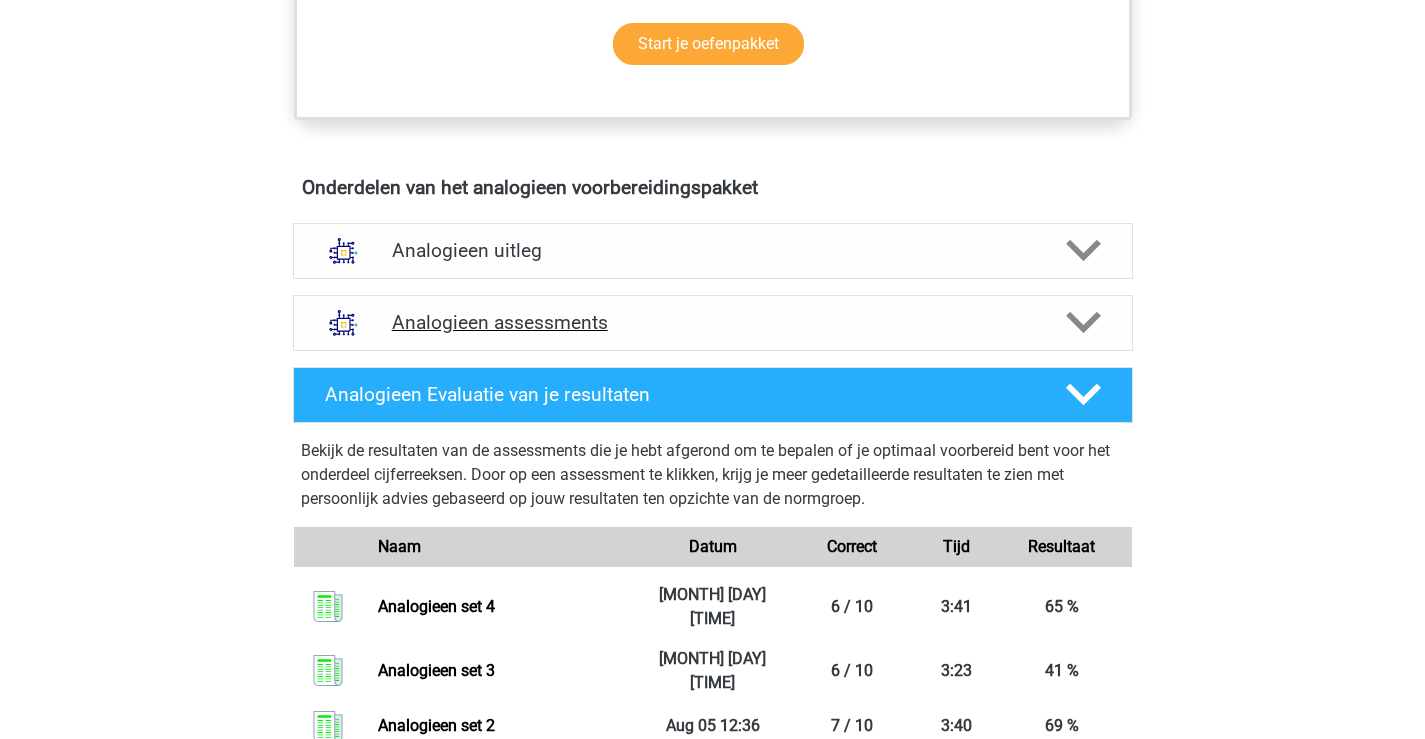 click on "Analogieen assessments" at bounding box center [713, 322] 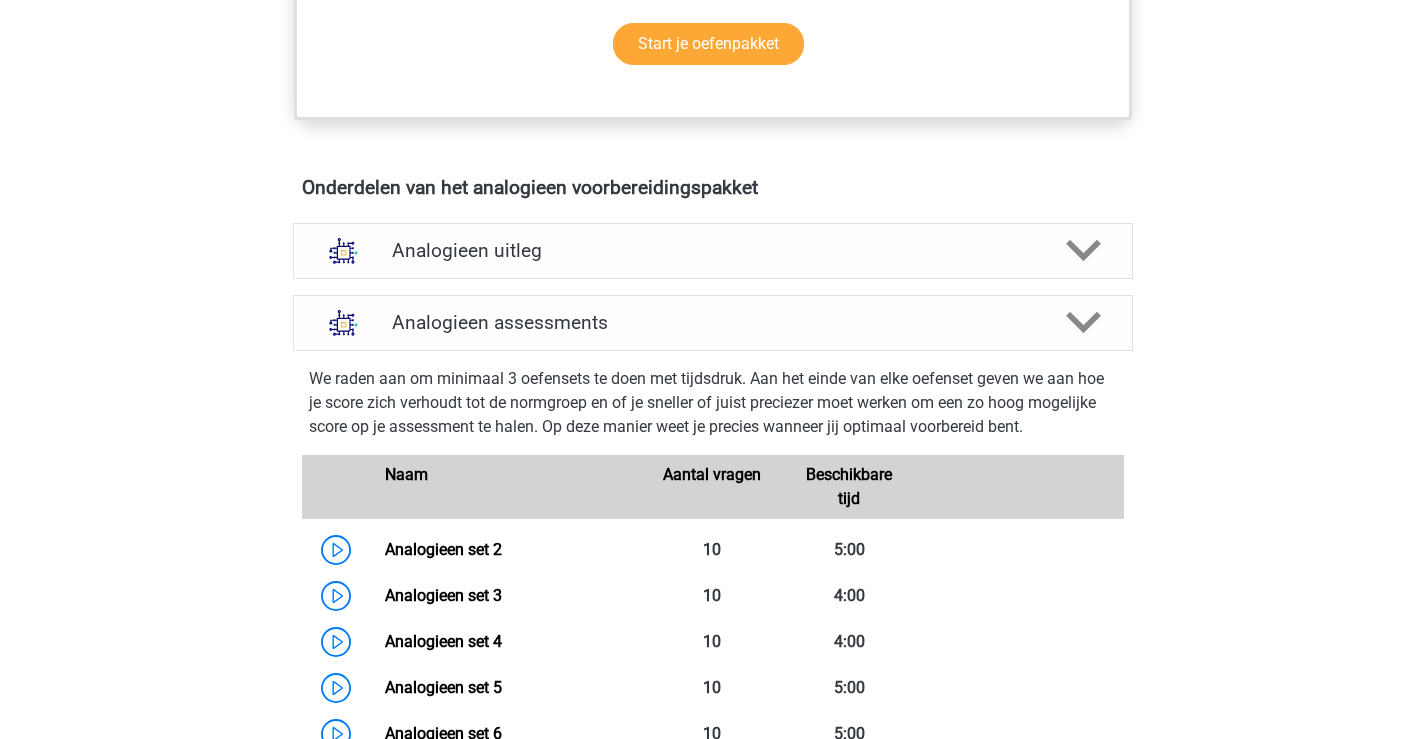 scroll, scrollTop: 1100, scrollLeft: 0, axis: vertical 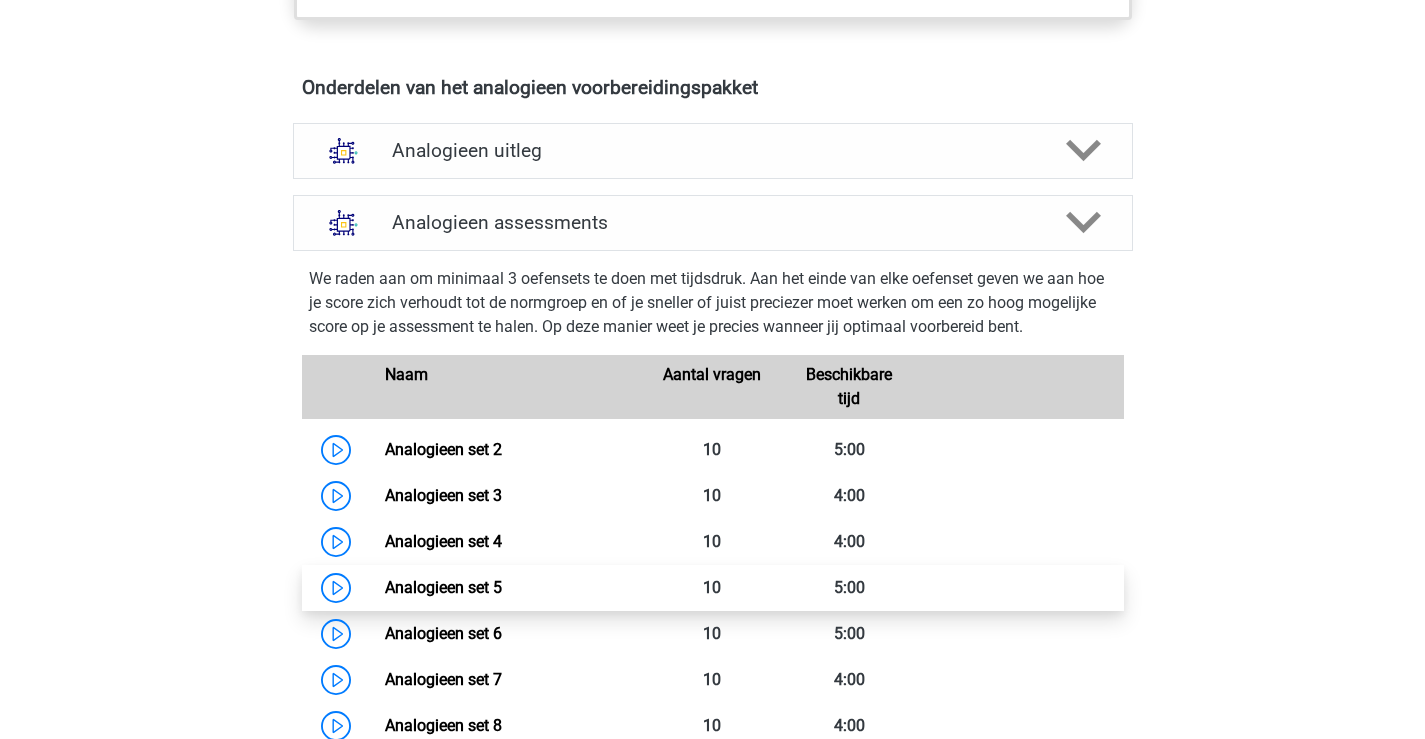 click on "Analogieen
set 5" at bounding box center [443, 587] 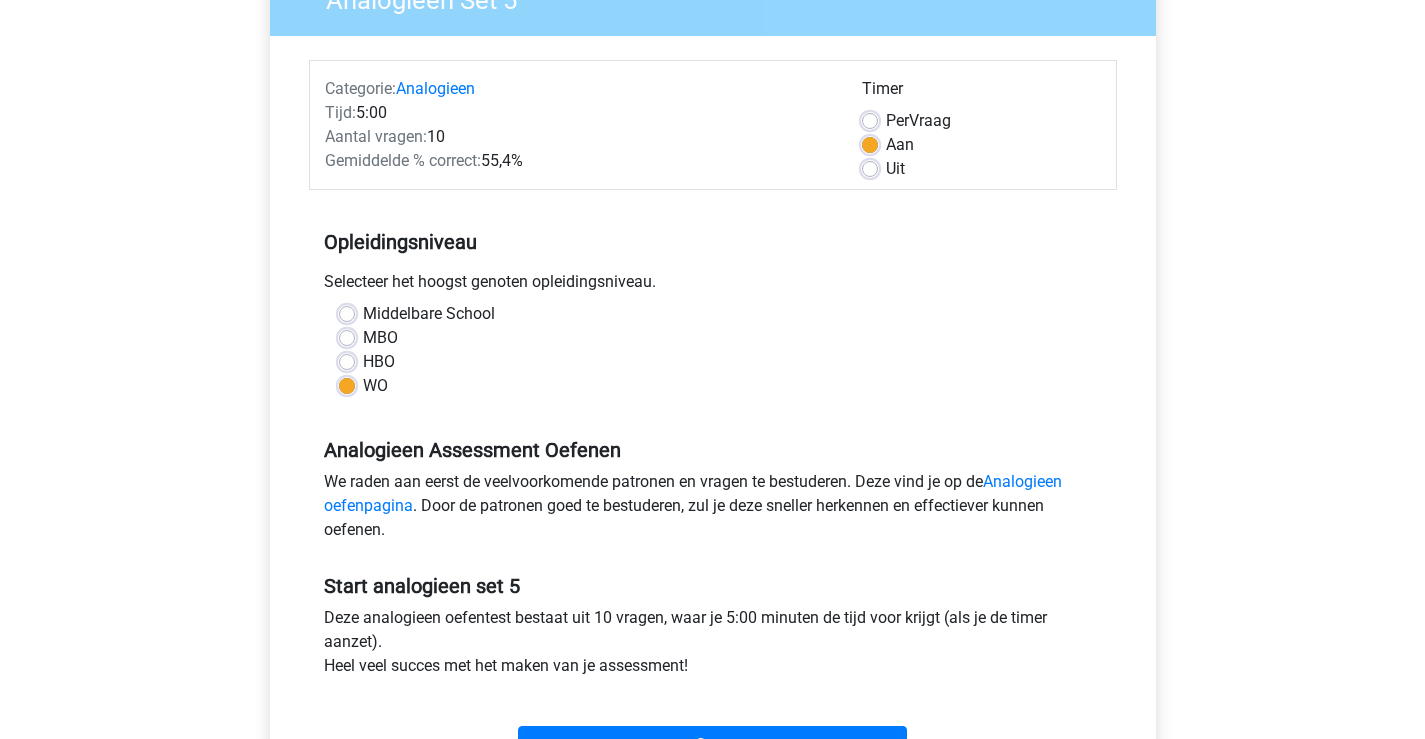 scroll, scrollTop: 300, scrollLeft: 0, axis: vertical 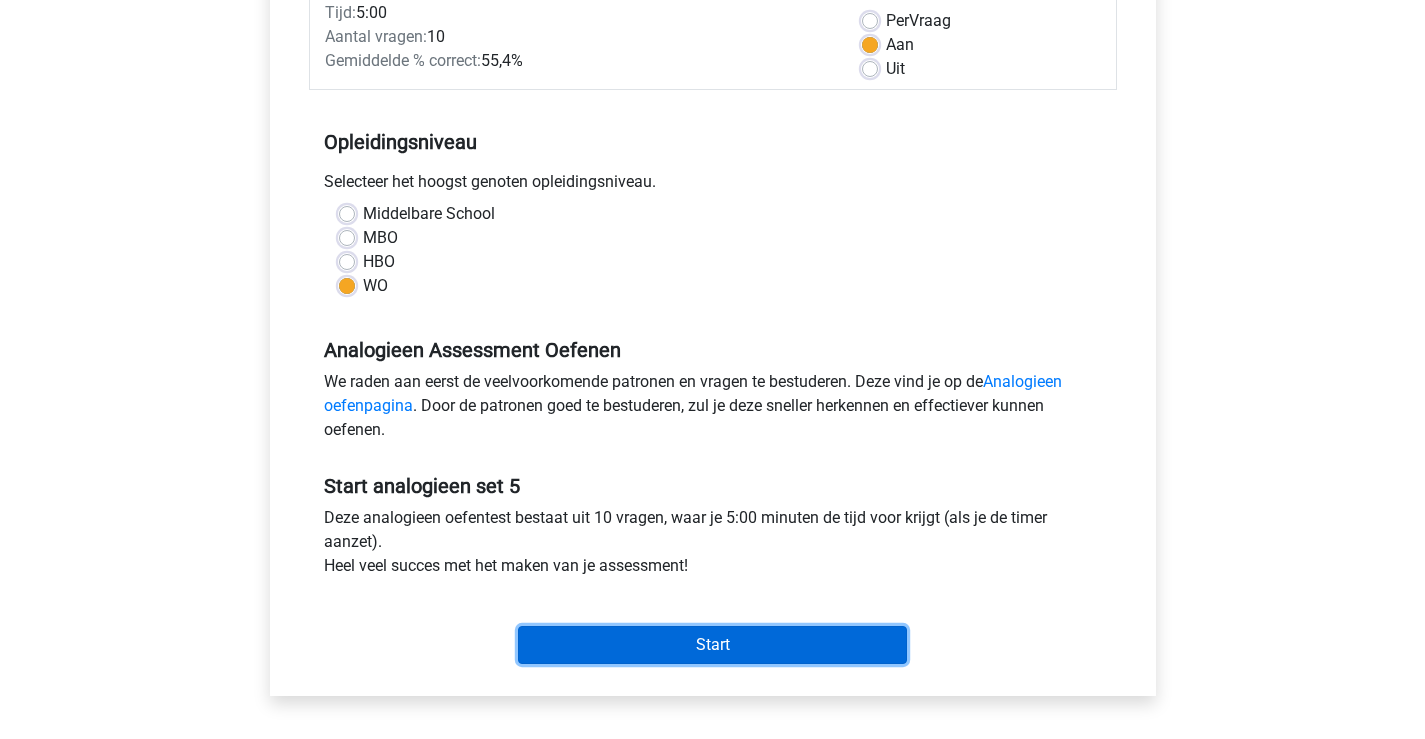 click on "Start" at bounding box center [712, 645] 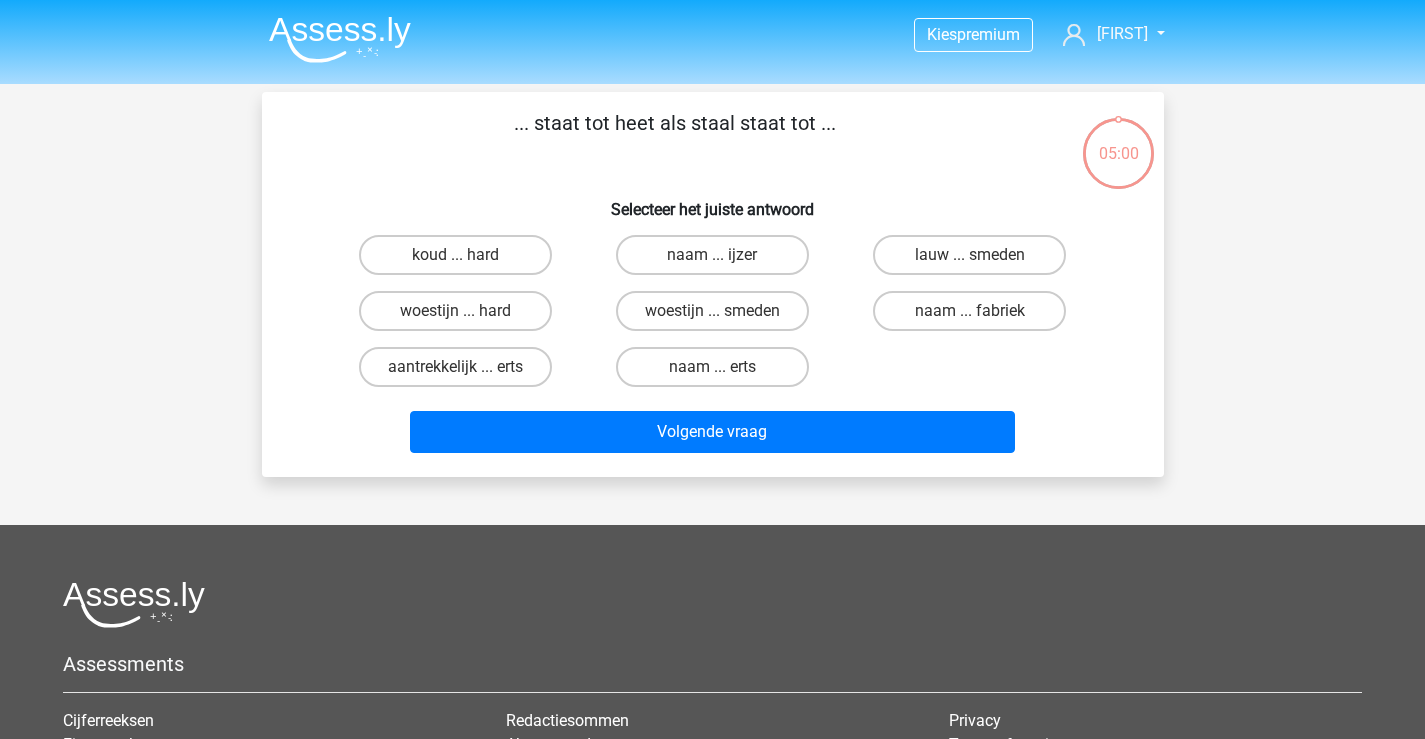 scroll, scrollTop: 0, scrollLeft: 0, axis: both 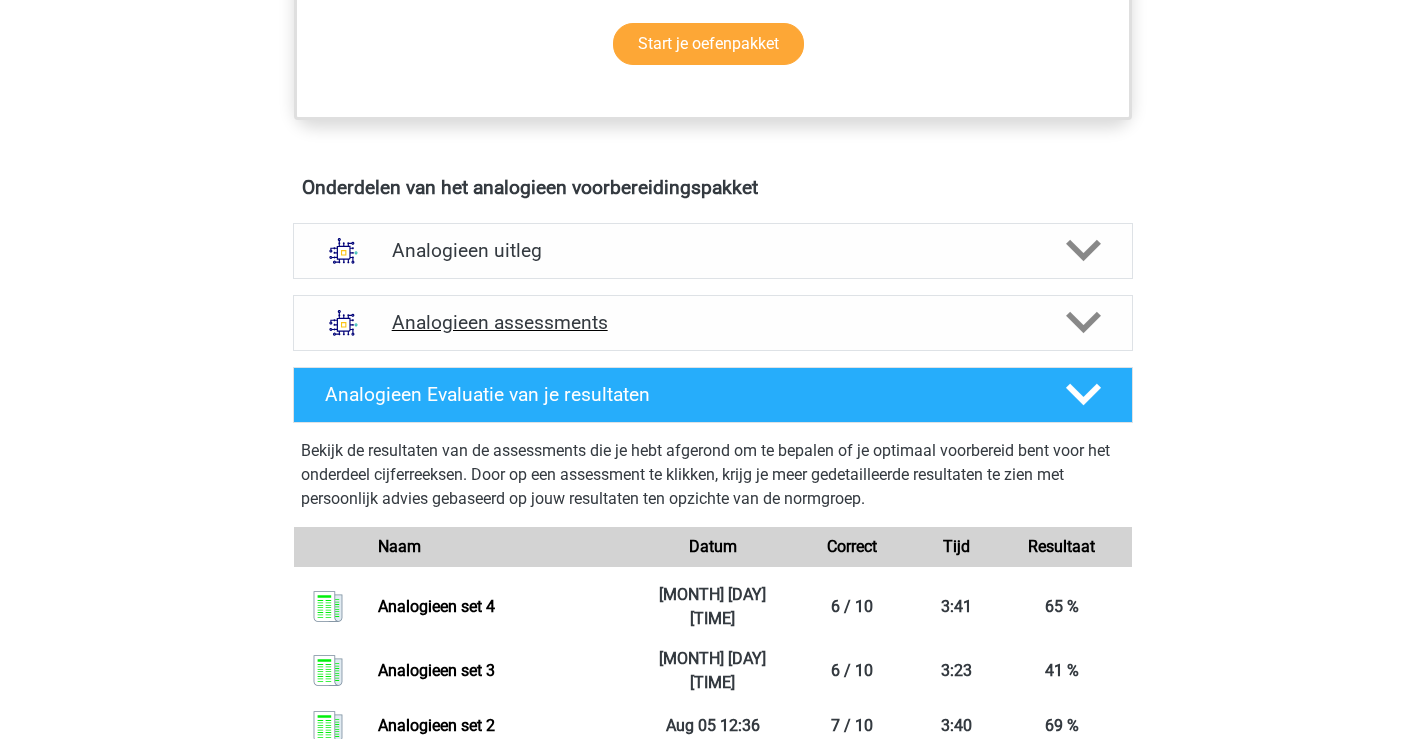click on "Analogieen assessments" at bounding box center [713, 323] 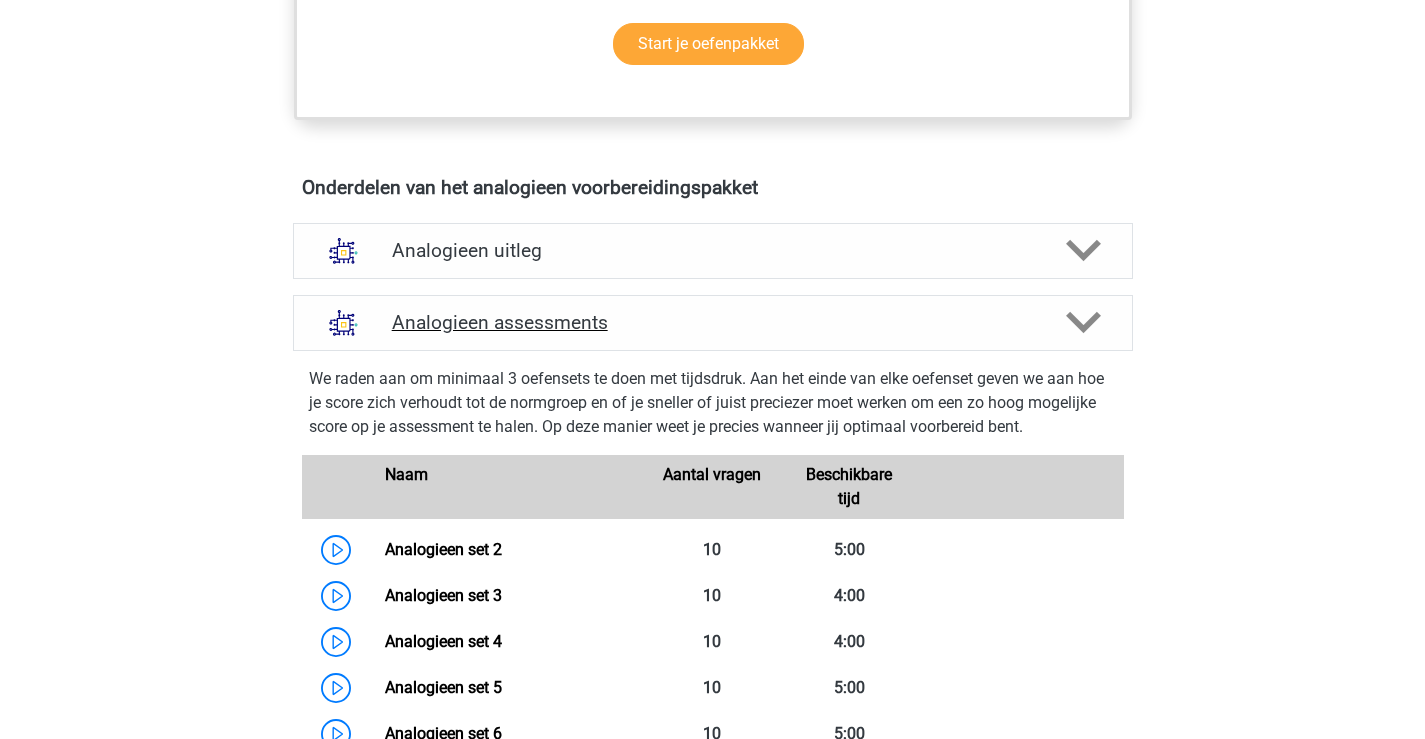 click 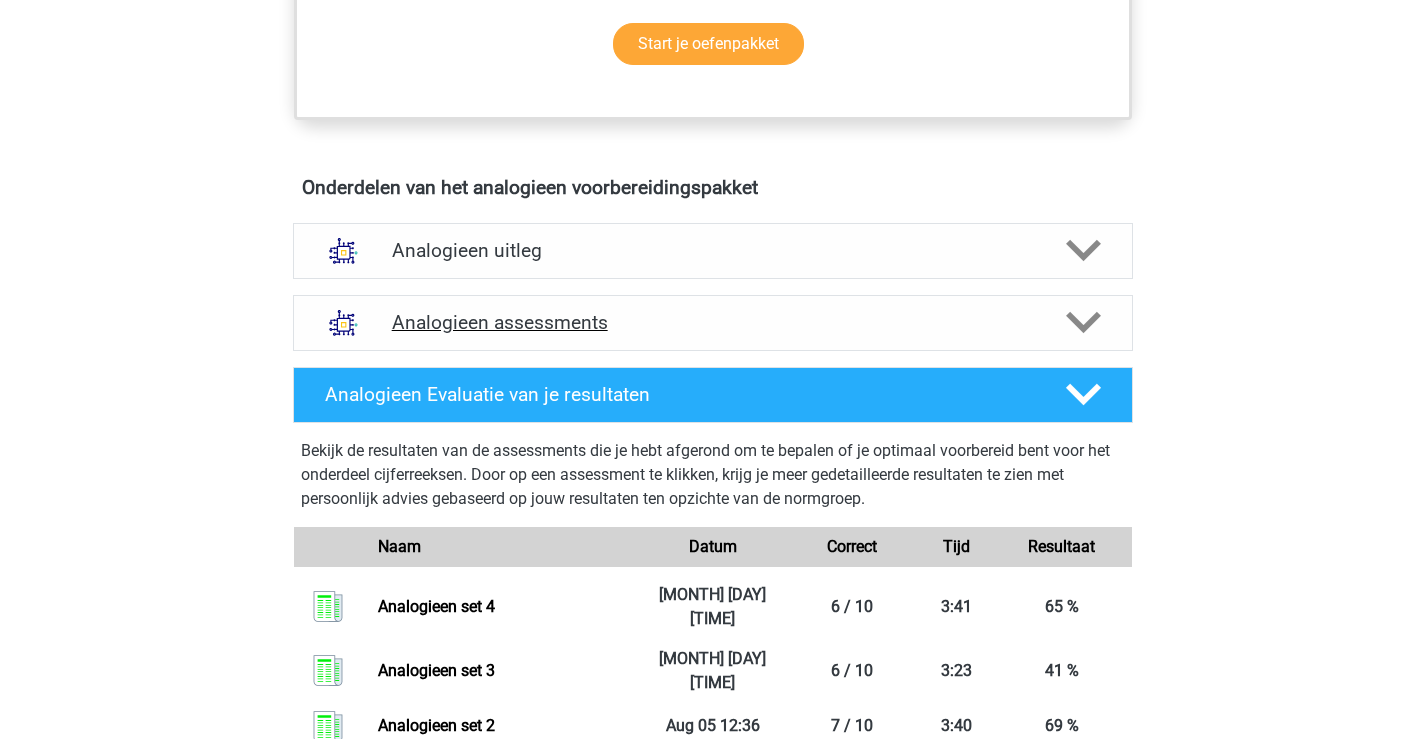 click 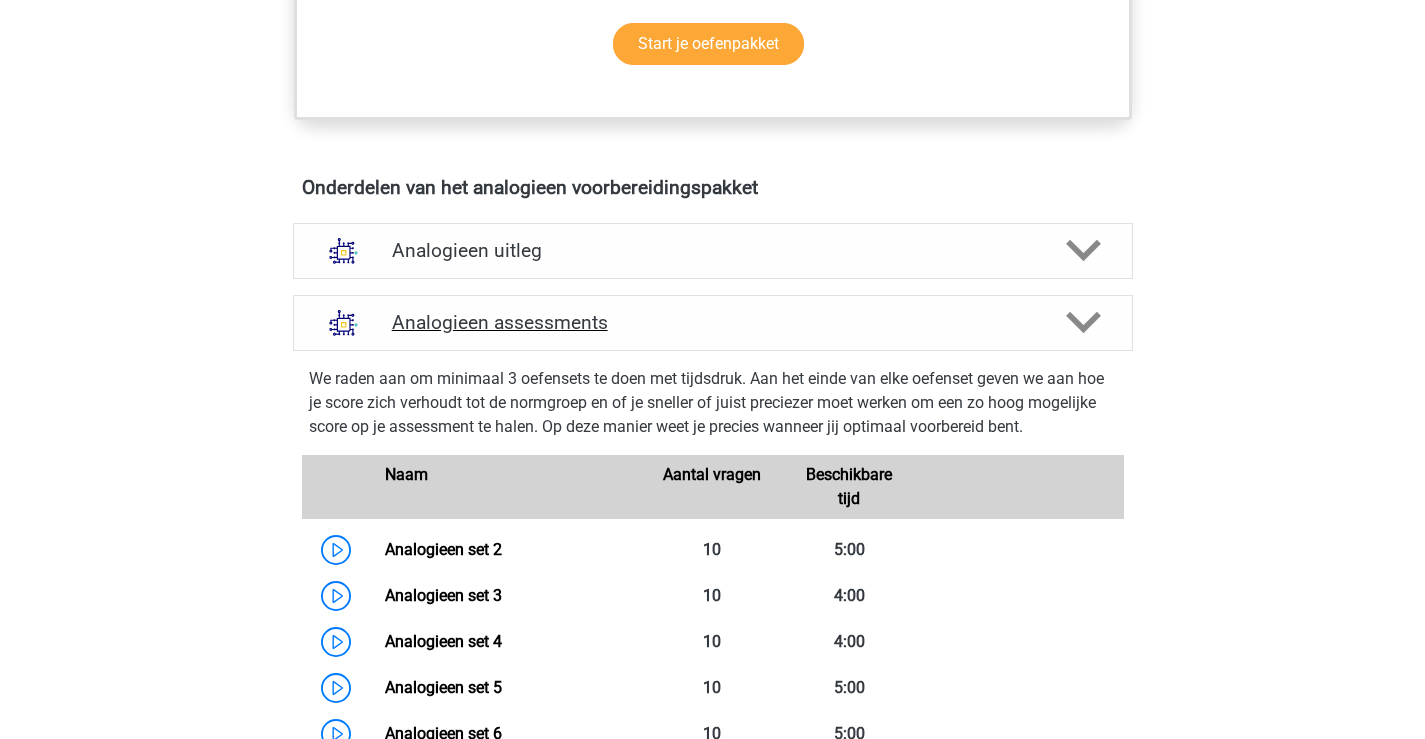 click 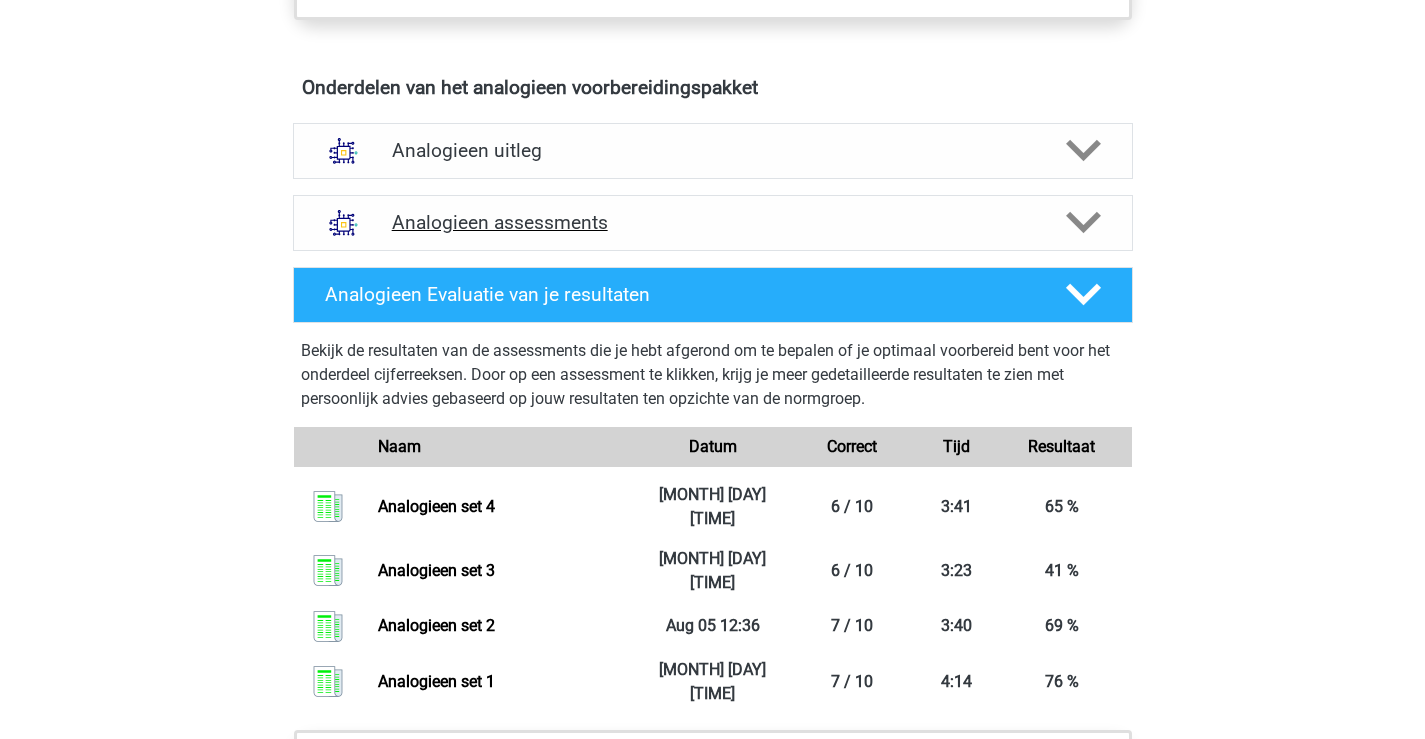 scroll, scrollTop: 1200, scrollLeft: 0, axis: vertical 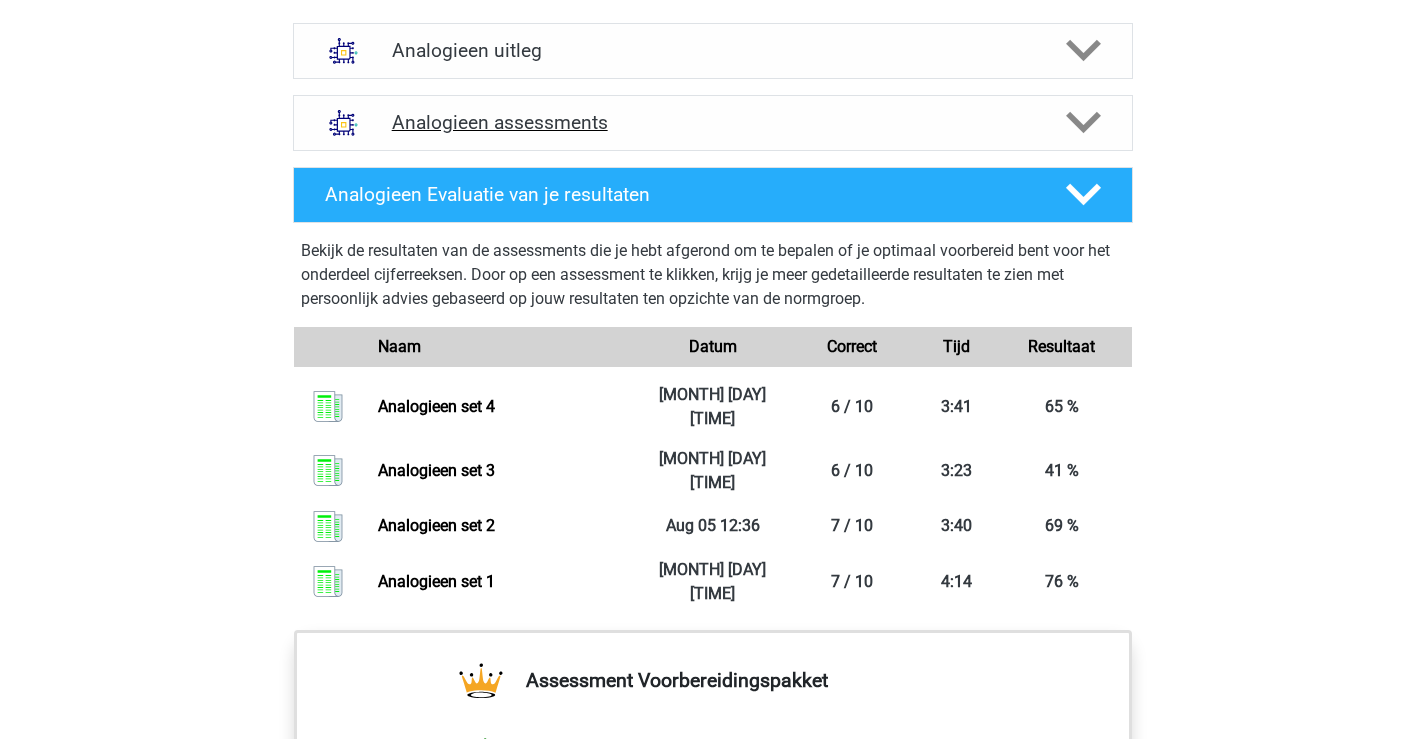 click 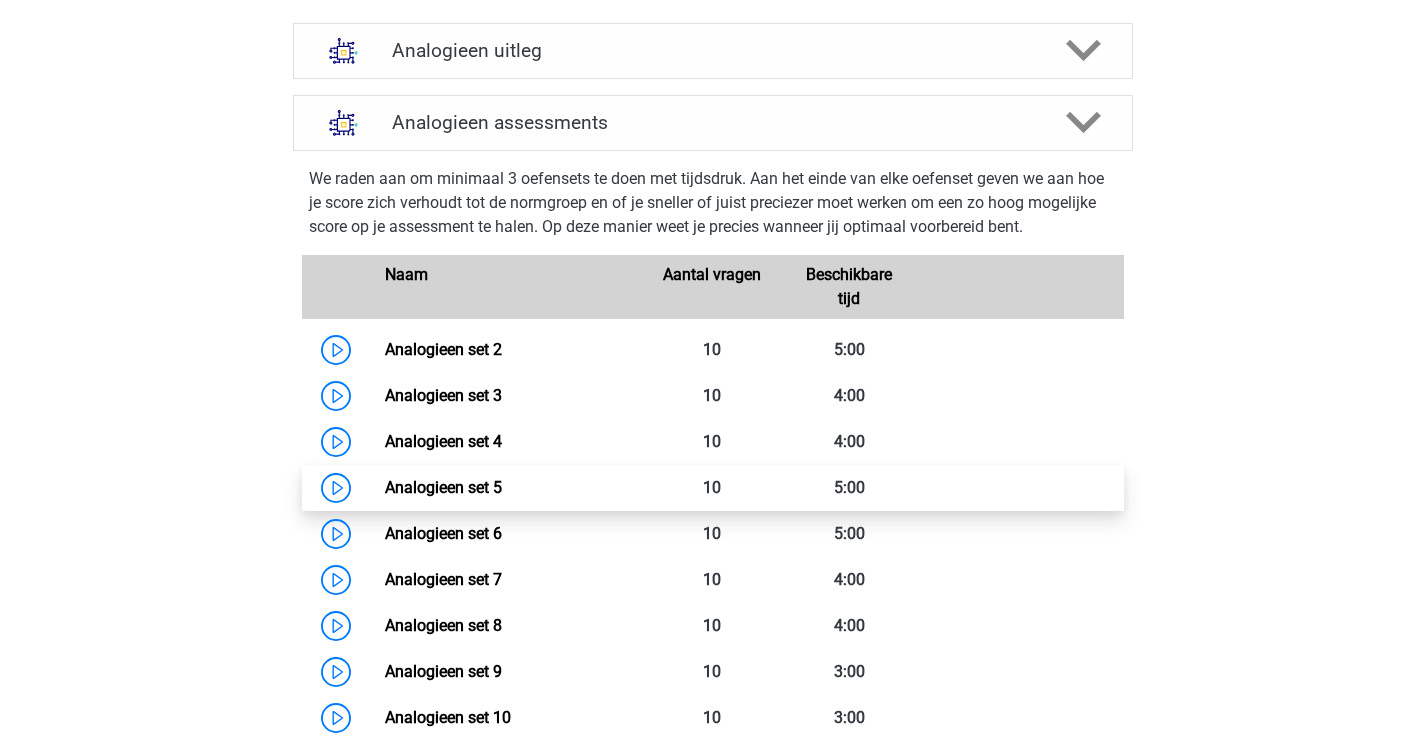 click on "Analogieen
set 5" at bounding box center (443, 487) 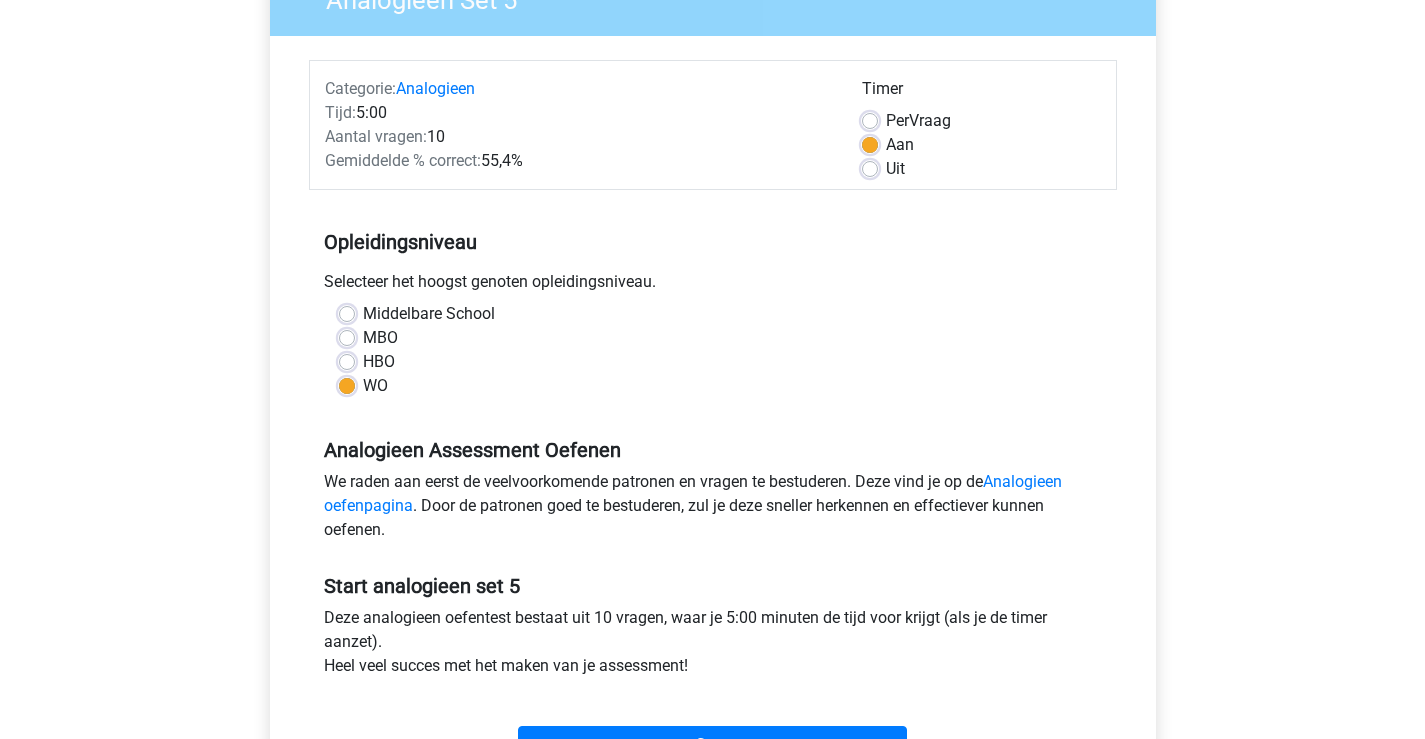 scroll, scrollTop: 300, scrollLeft: 0, axis: vertical 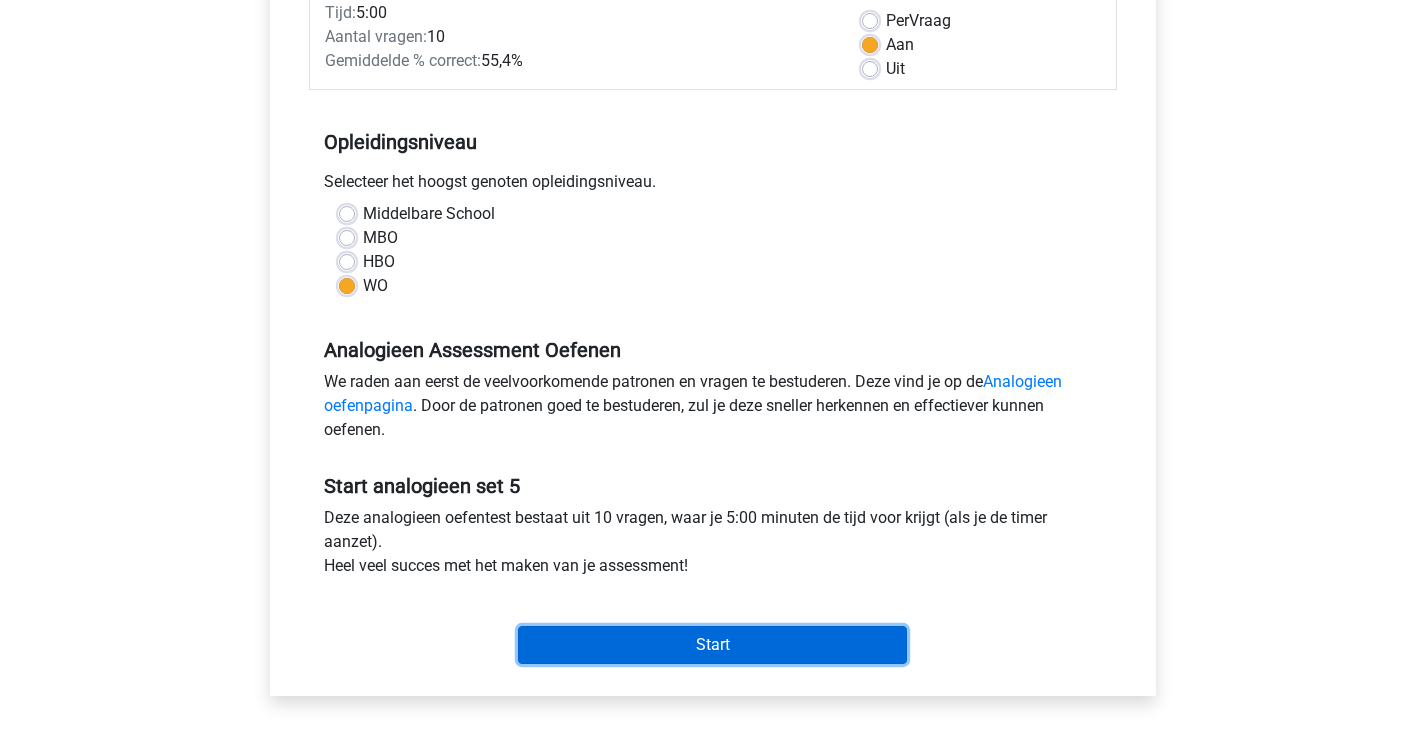 click on "Start" at bounding box center [712, 645] 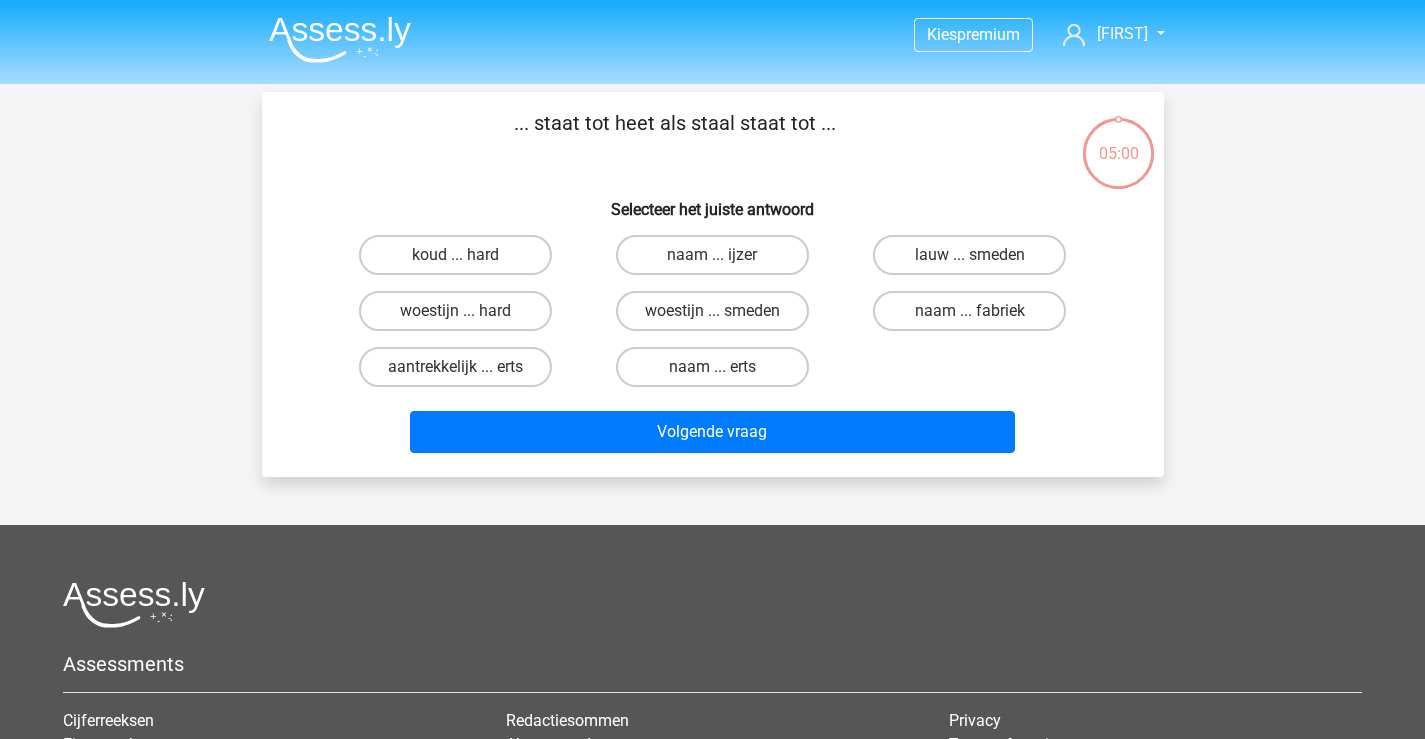 scroll, scrollTop: 0, scrollLeft: 0, axis: both 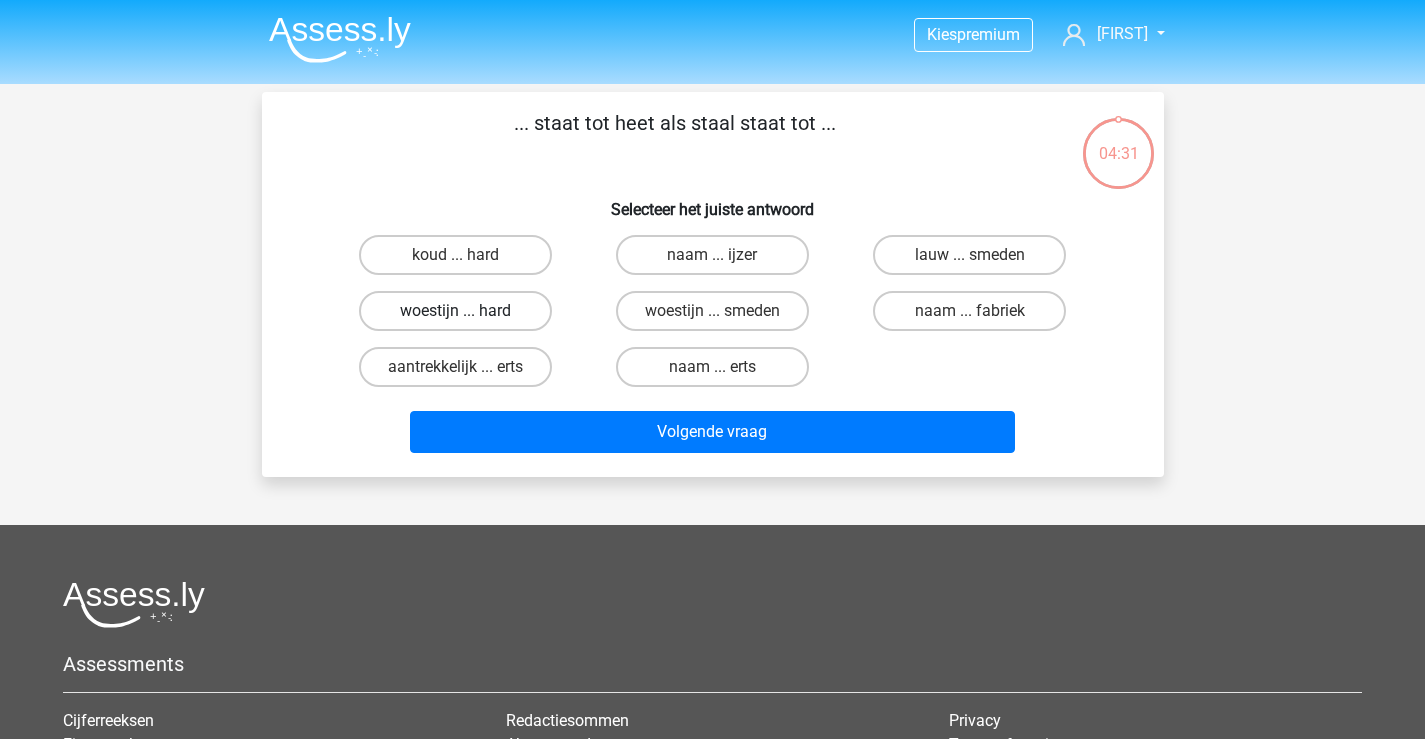 click on "woestijn ... hard" at bounding box center [455, 311] 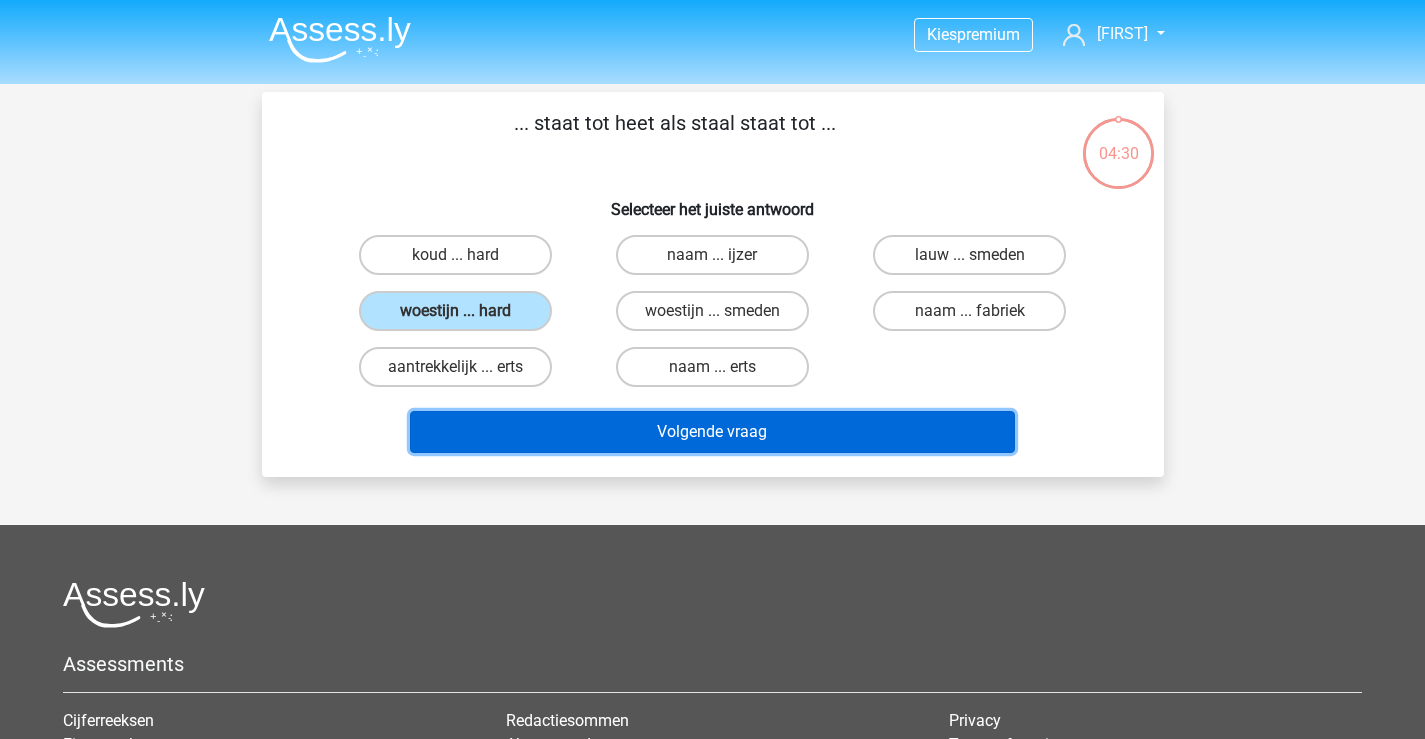 click on "Volgende vraag" at bounding box center (712, 432) 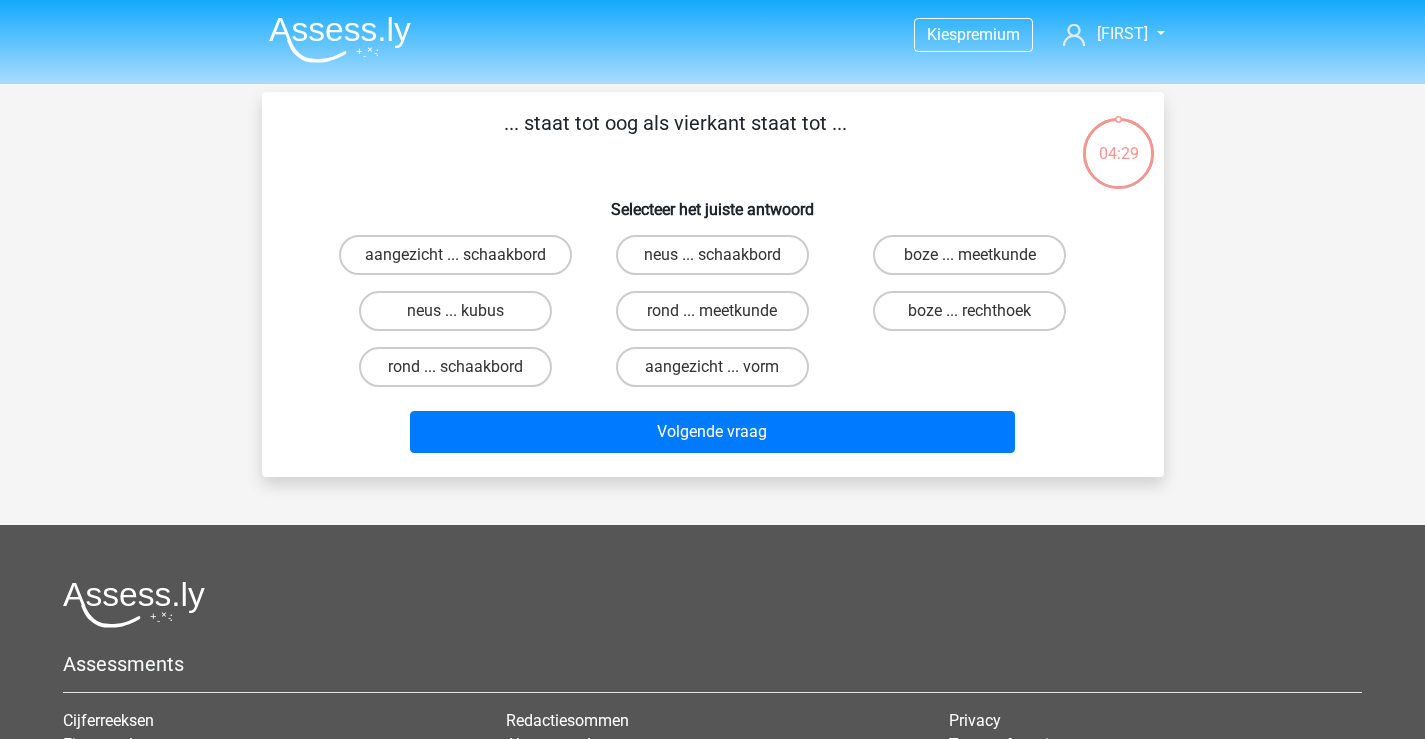 scroll, scrollTop: 92, scrollLeft: 0, axis: vertical 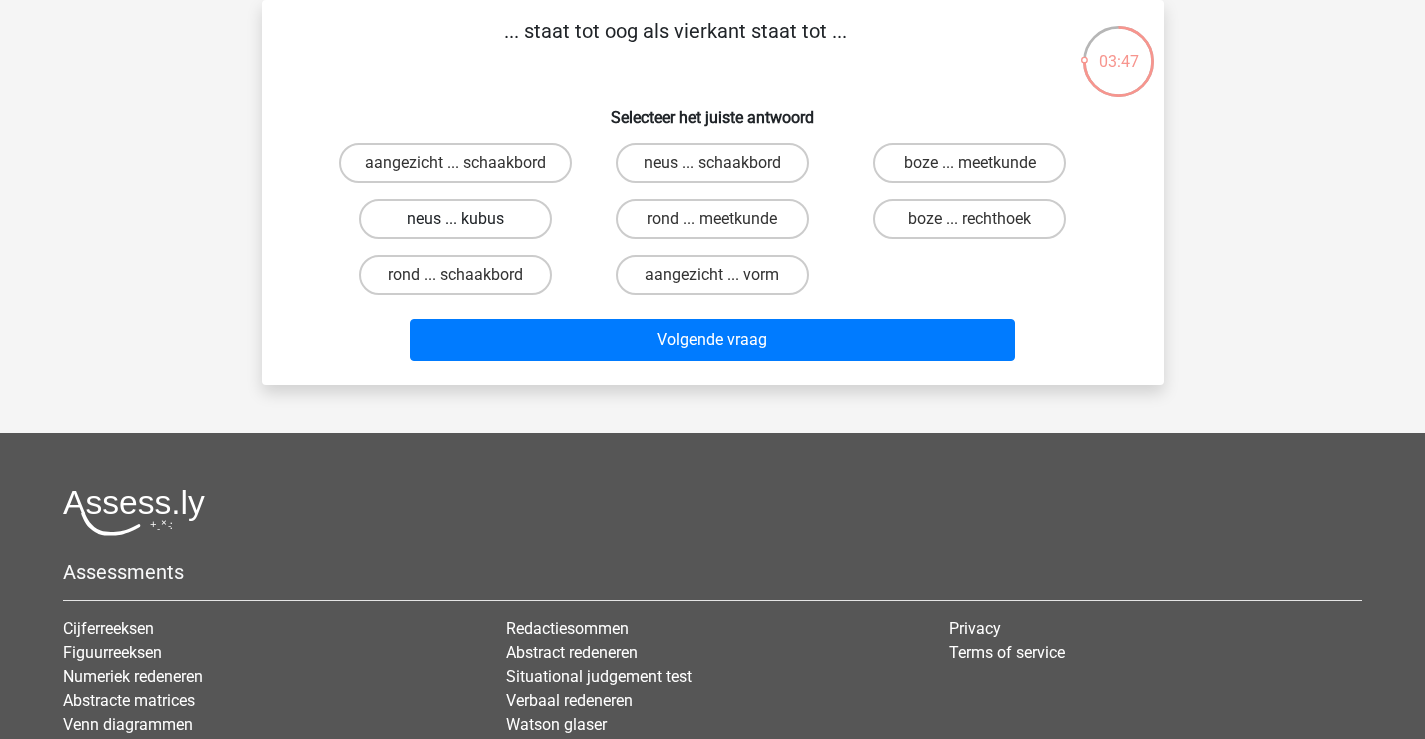 click on "neus ... kubus" at bounding box center [455, 219] 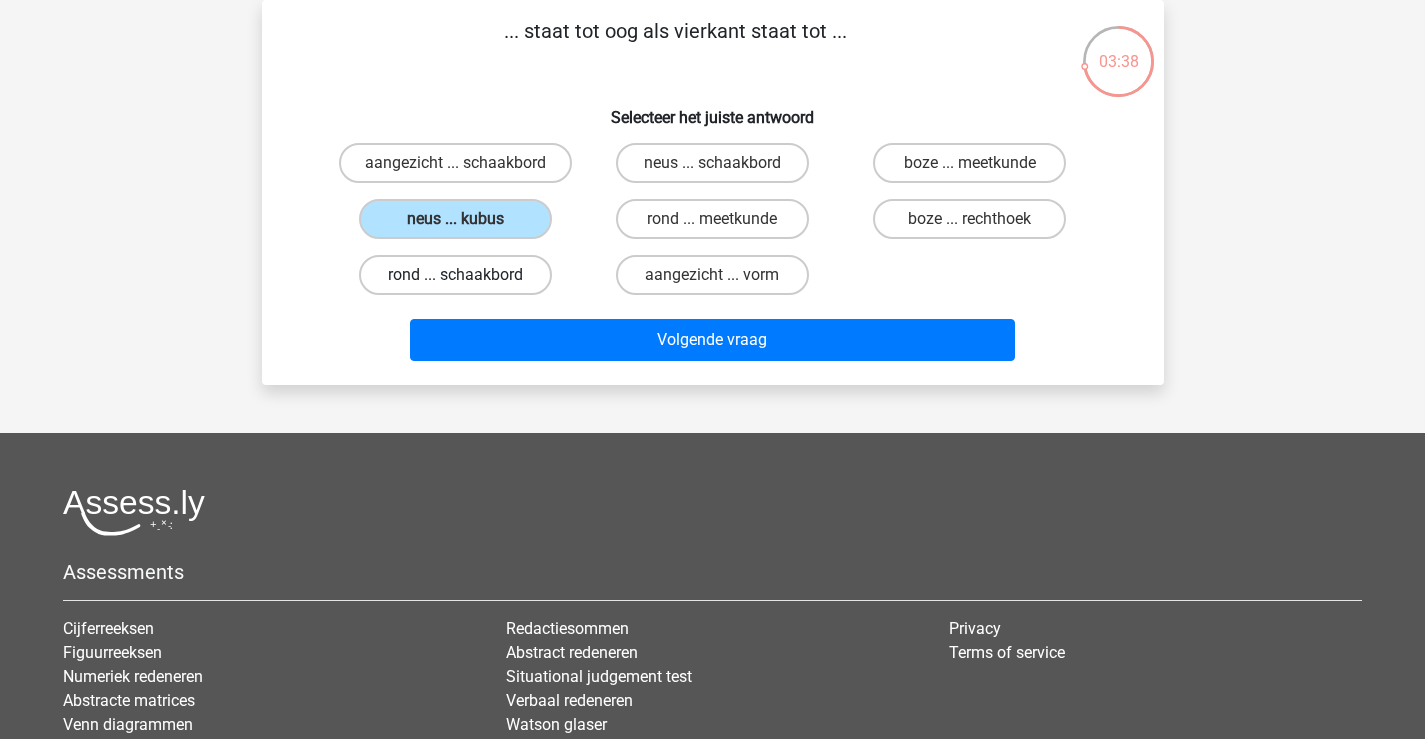 click on "rond ... schaakbord" at bounding box center [455, 275] 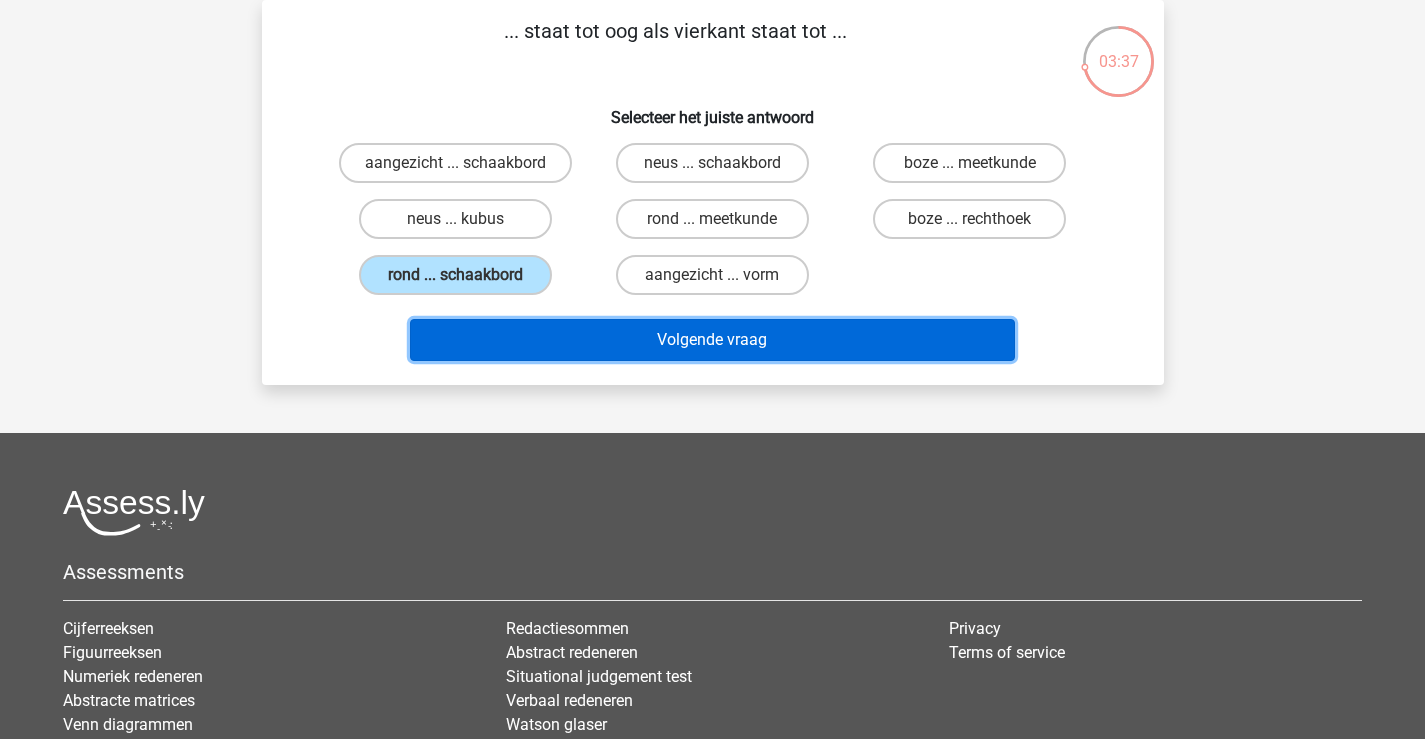 click on "Volgende vraag" at bounding box center (712, 340) 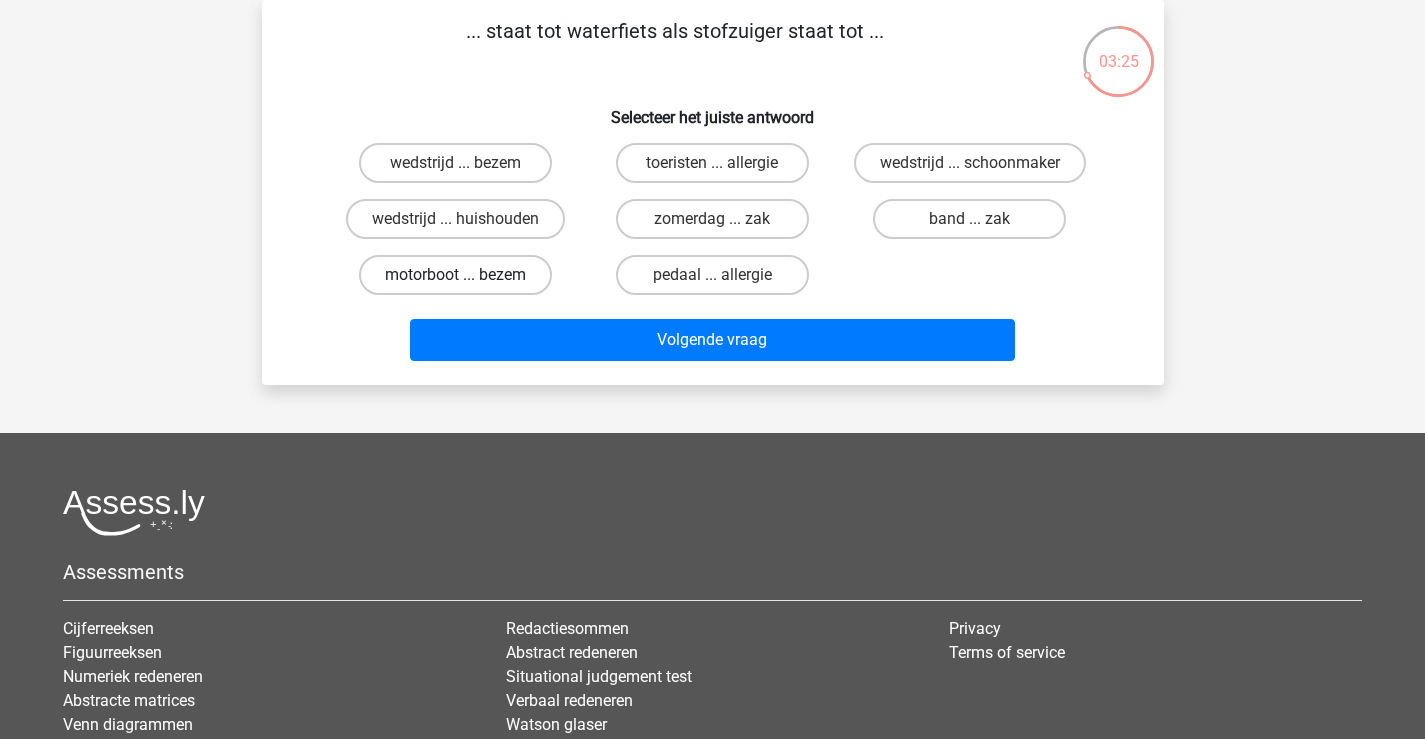 click on "motorboot ... bezem" at bounding box center [455, 275] 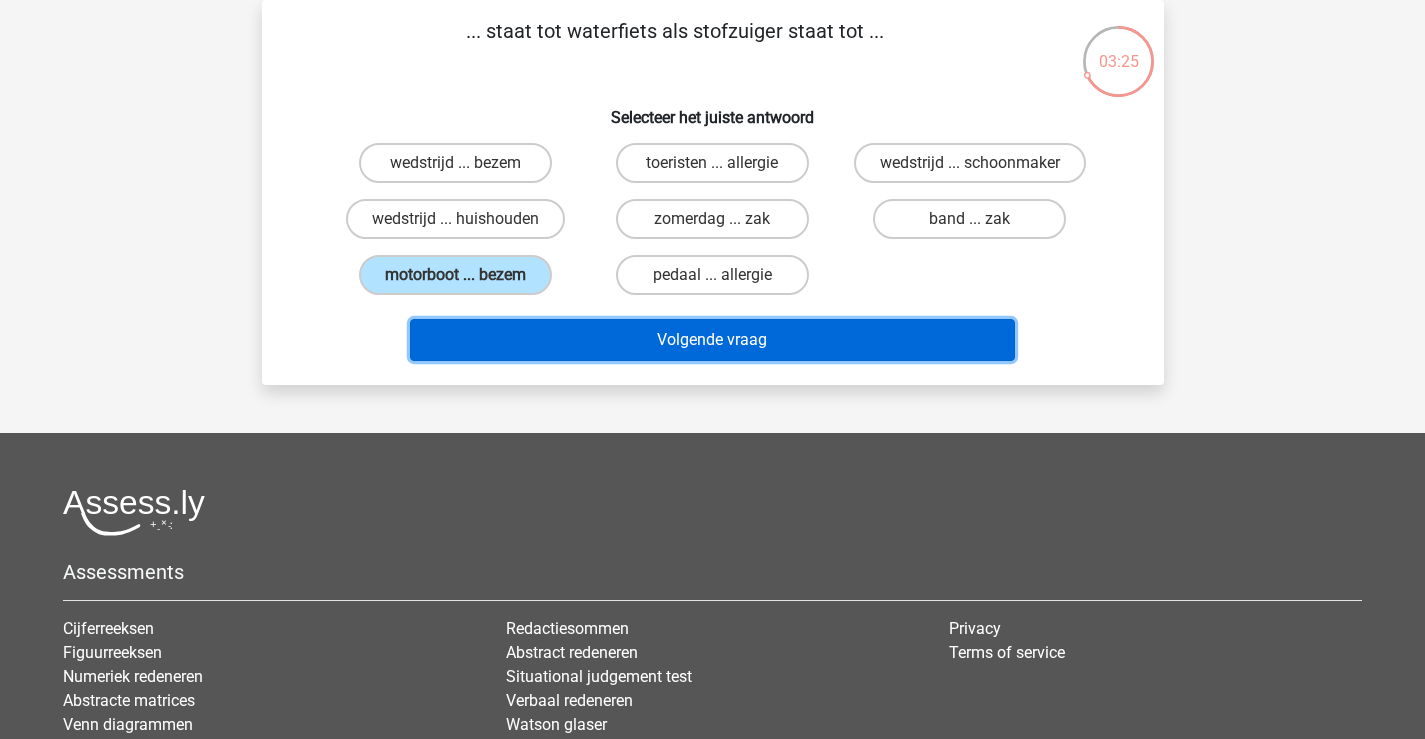 click on "Volgende vraag" at bounding box center (712, 340) 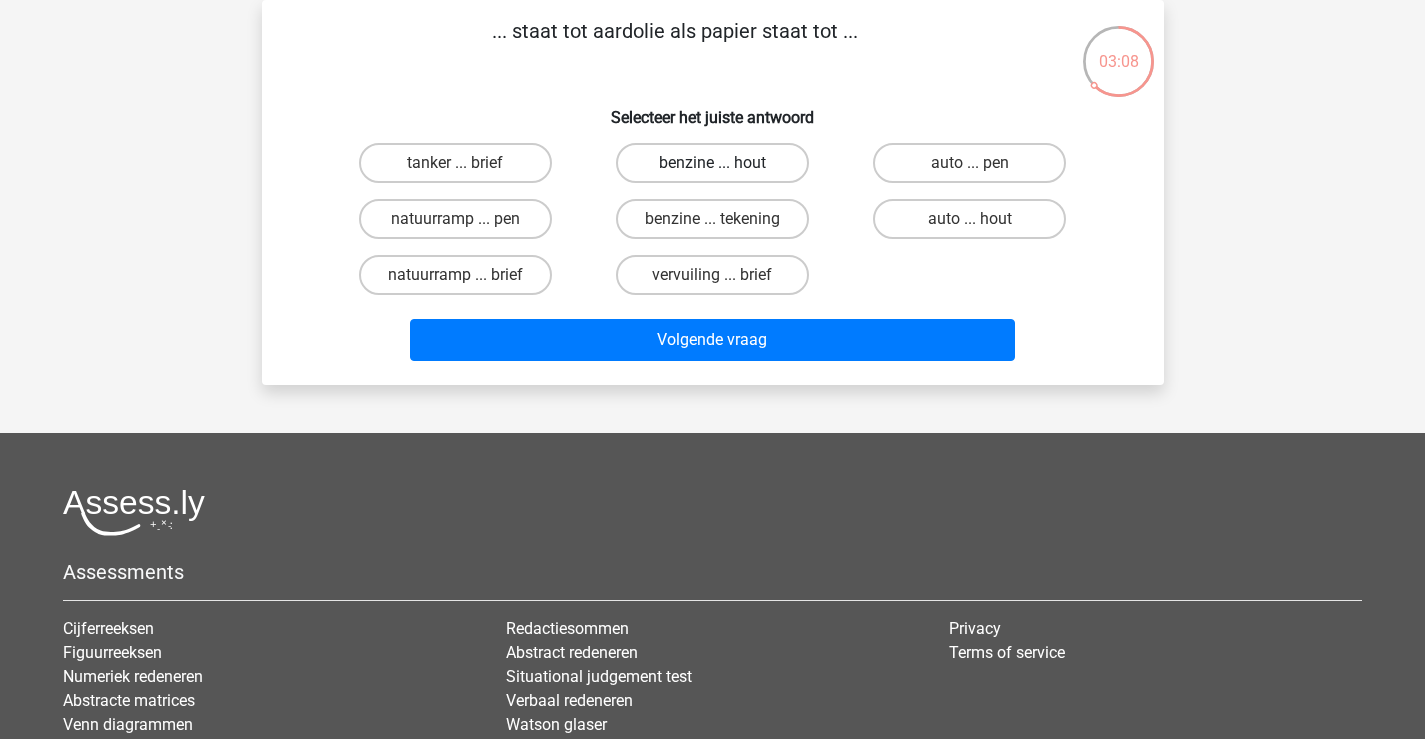 click on "benzine ... hout" at bounding box center (712, 163) 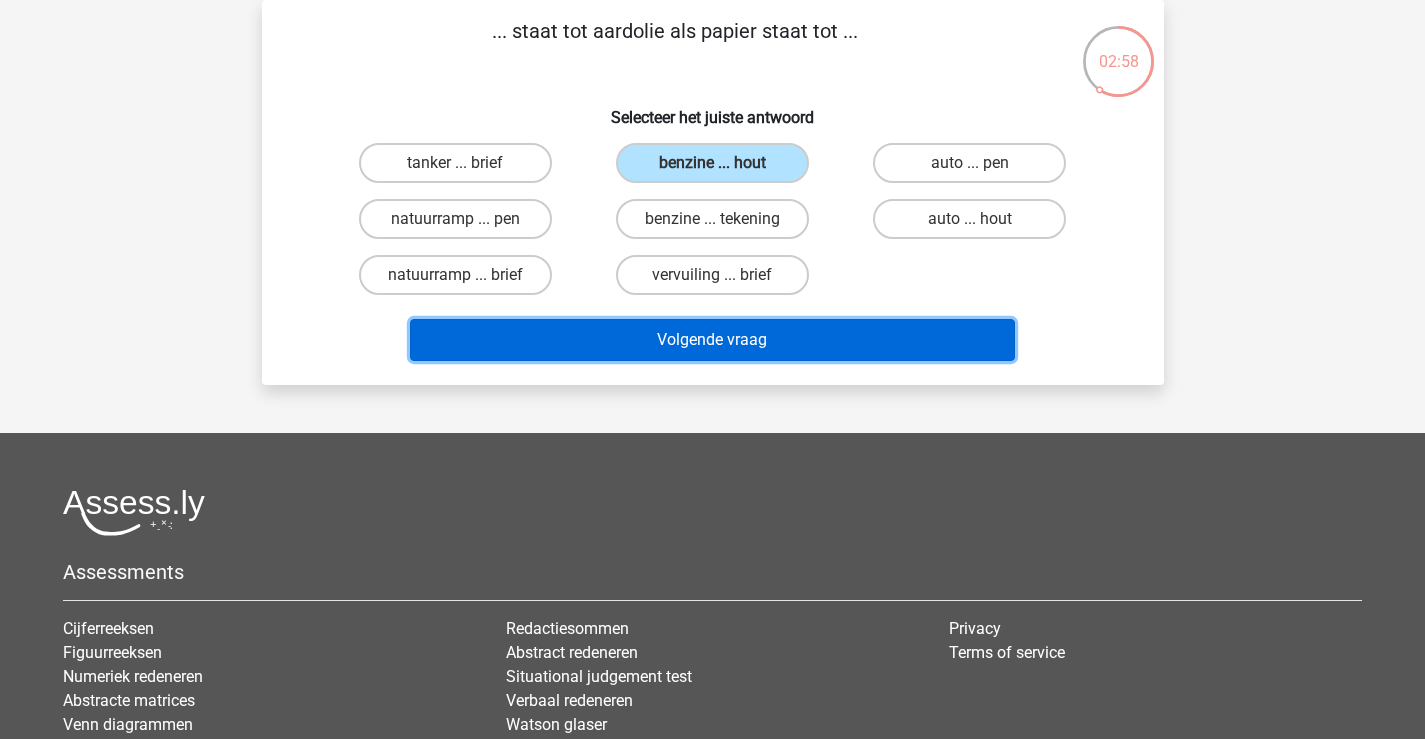 click on "Volgende vraag" at bounding box center (712, 340) 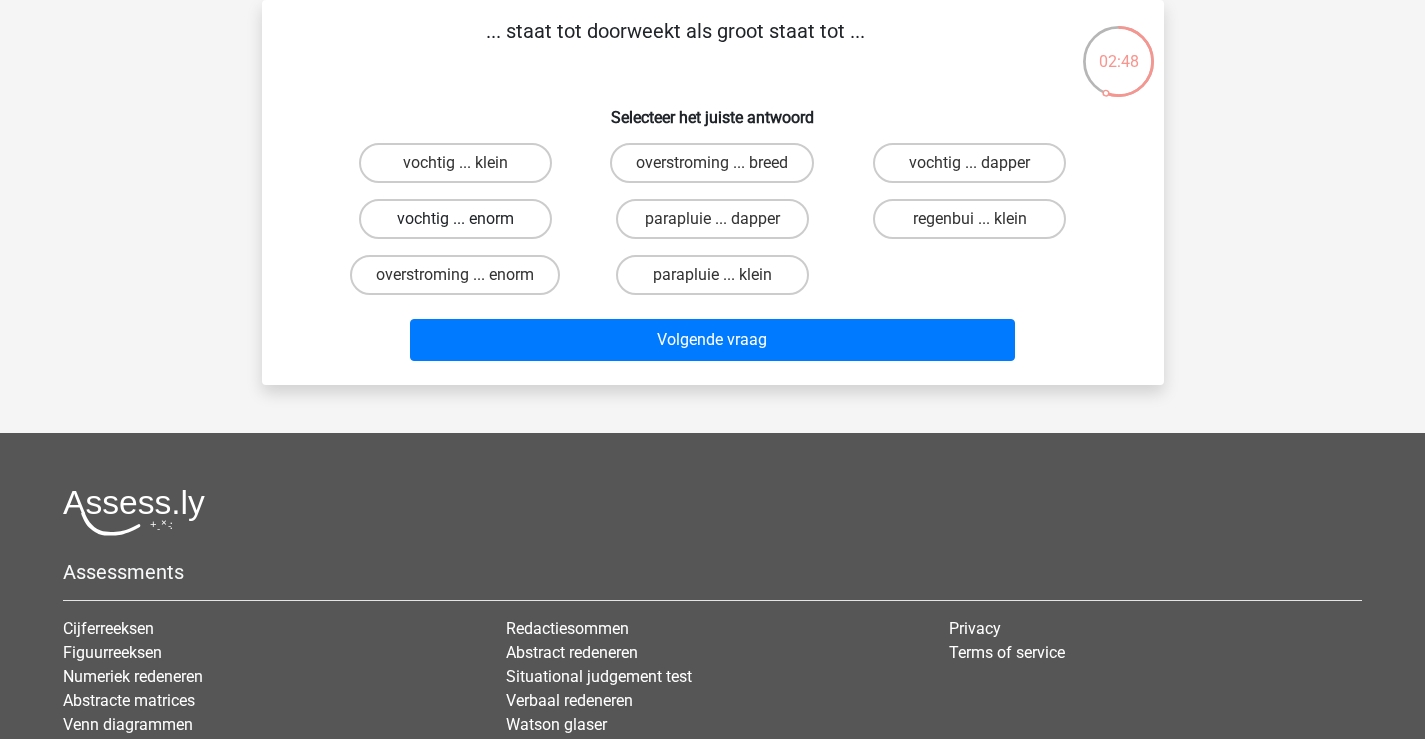 click on "vochtig ... enorm" at bounding box center [455, 219] 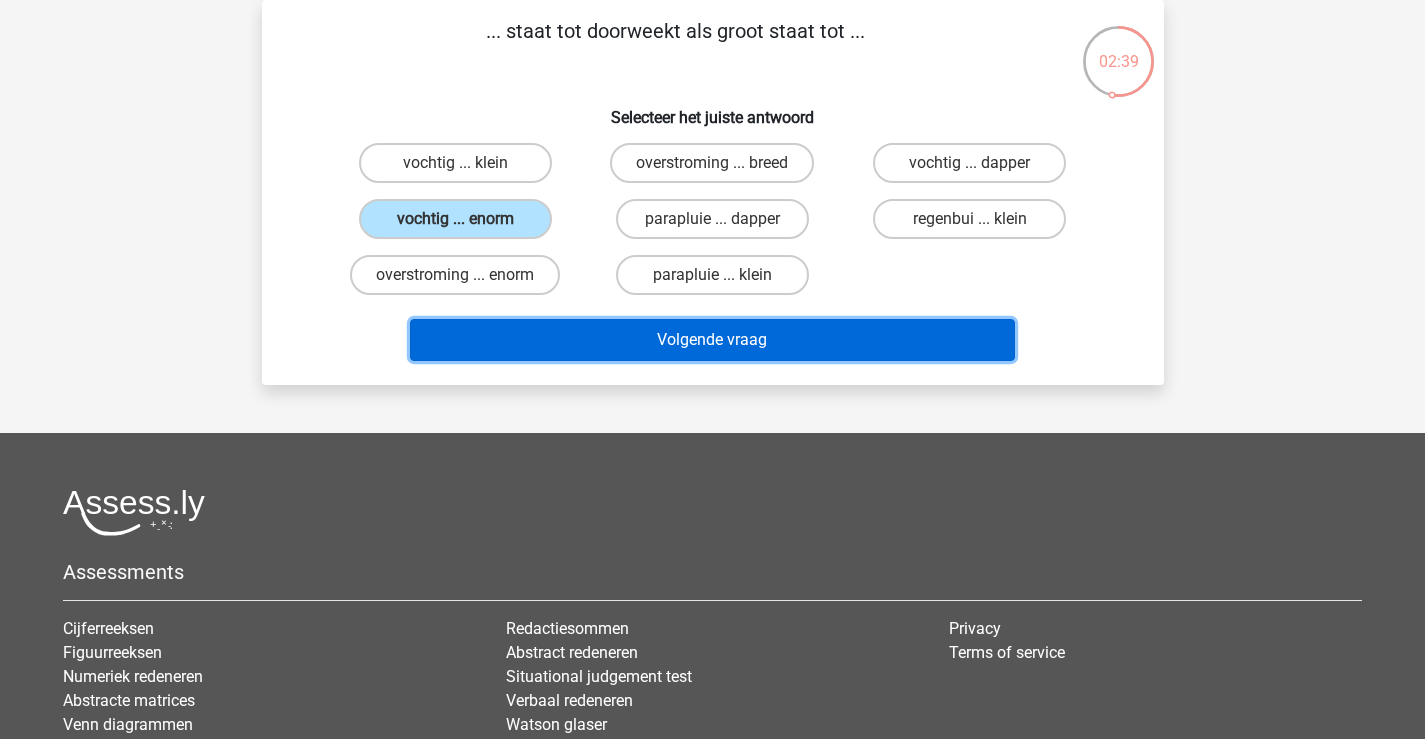 click on "Volgende vraag" at bounding box center [712, 340] 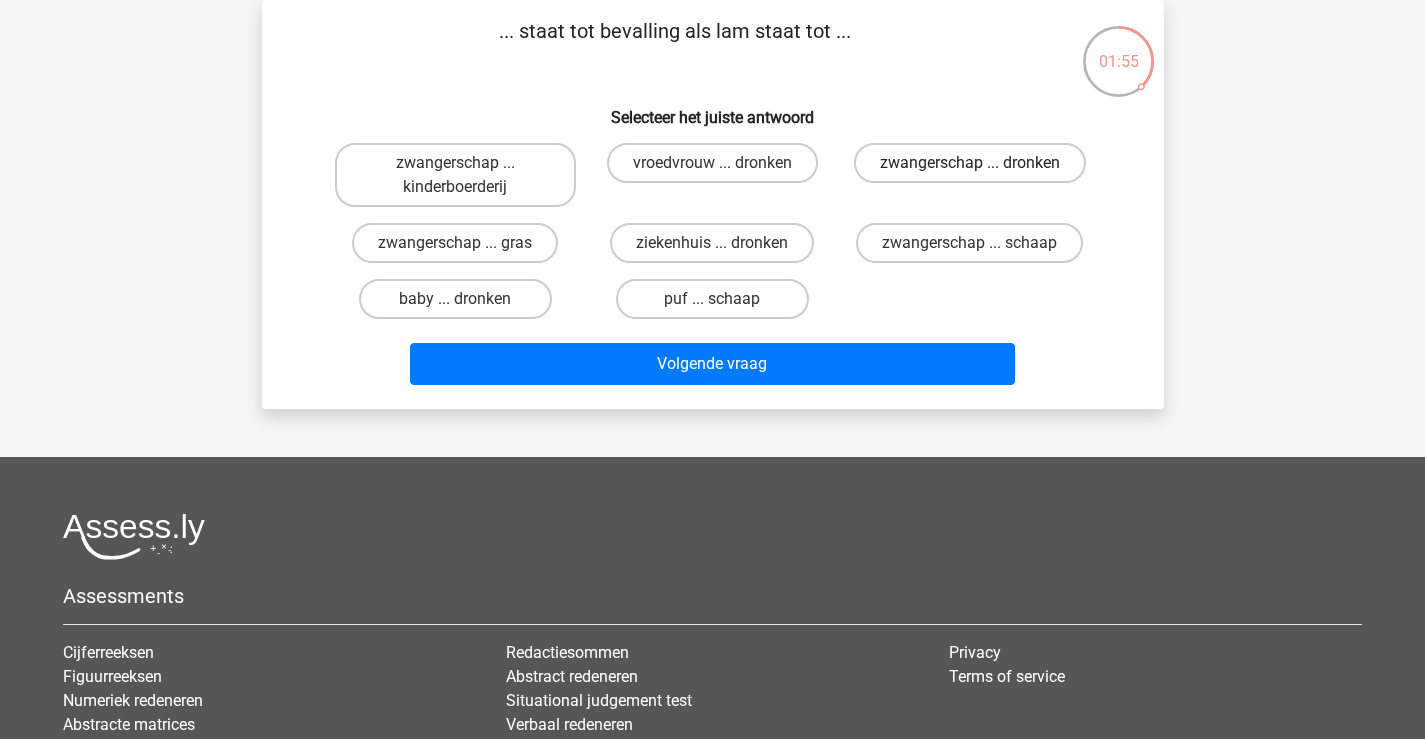 click on "zwangerschap ... dronken" at bounding box center (970, 163) 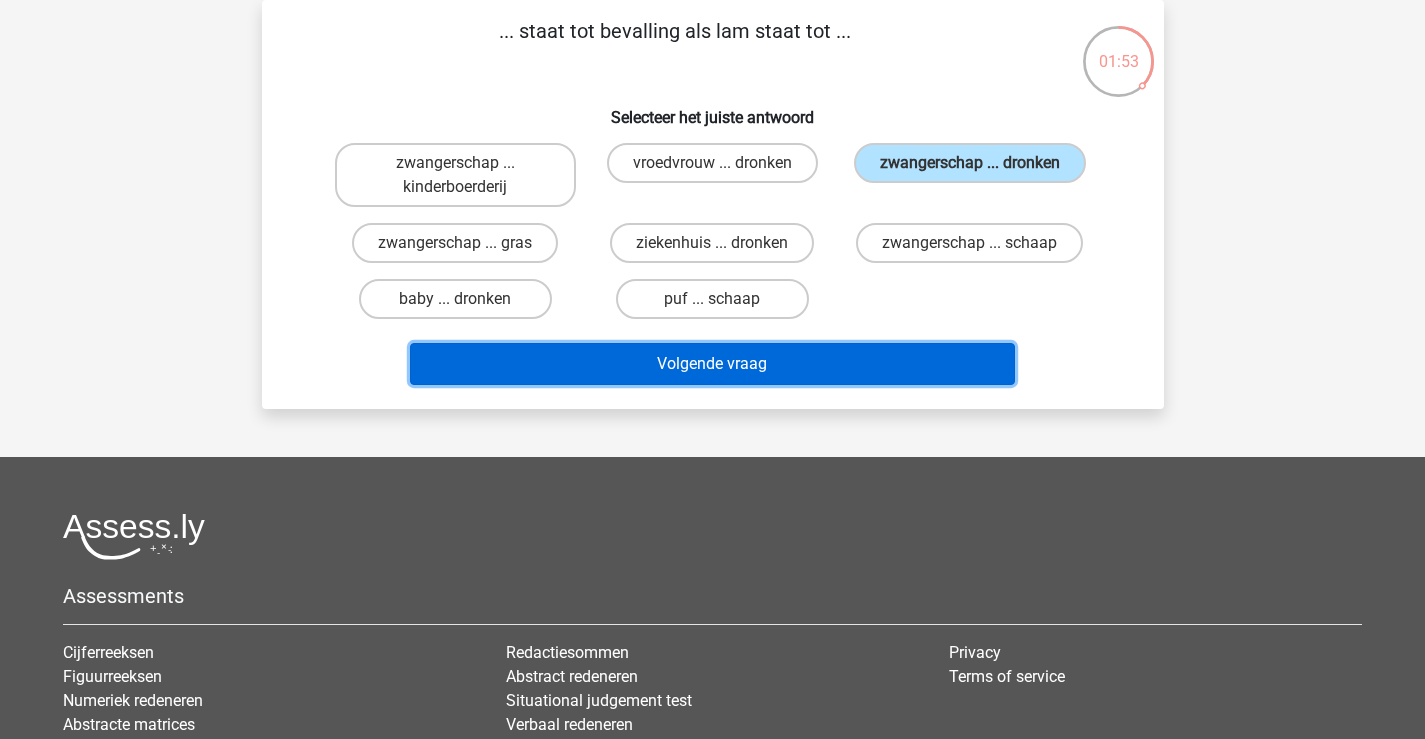 click on "Volgende vraag" at bounding box center (712, 364) 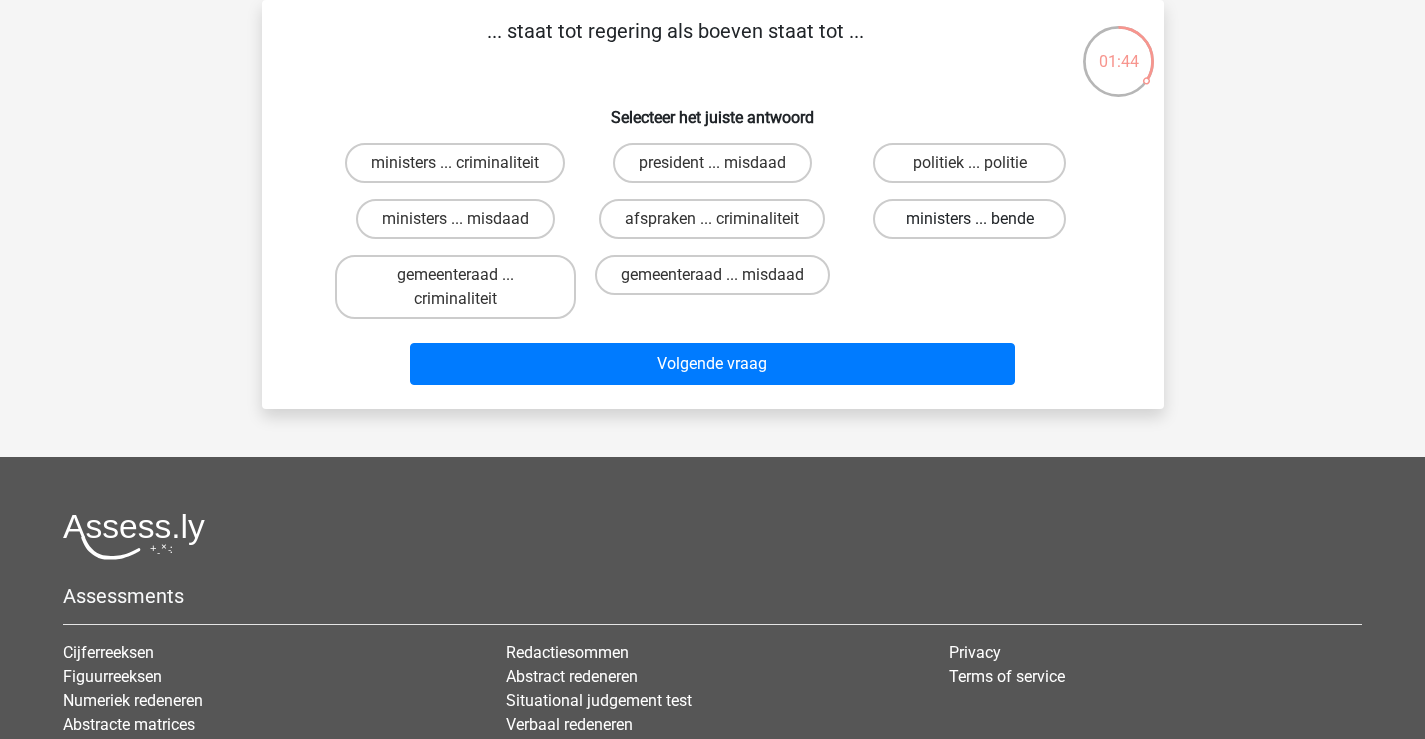 click on "ministers ... bende" at bounding box center (969, 219) 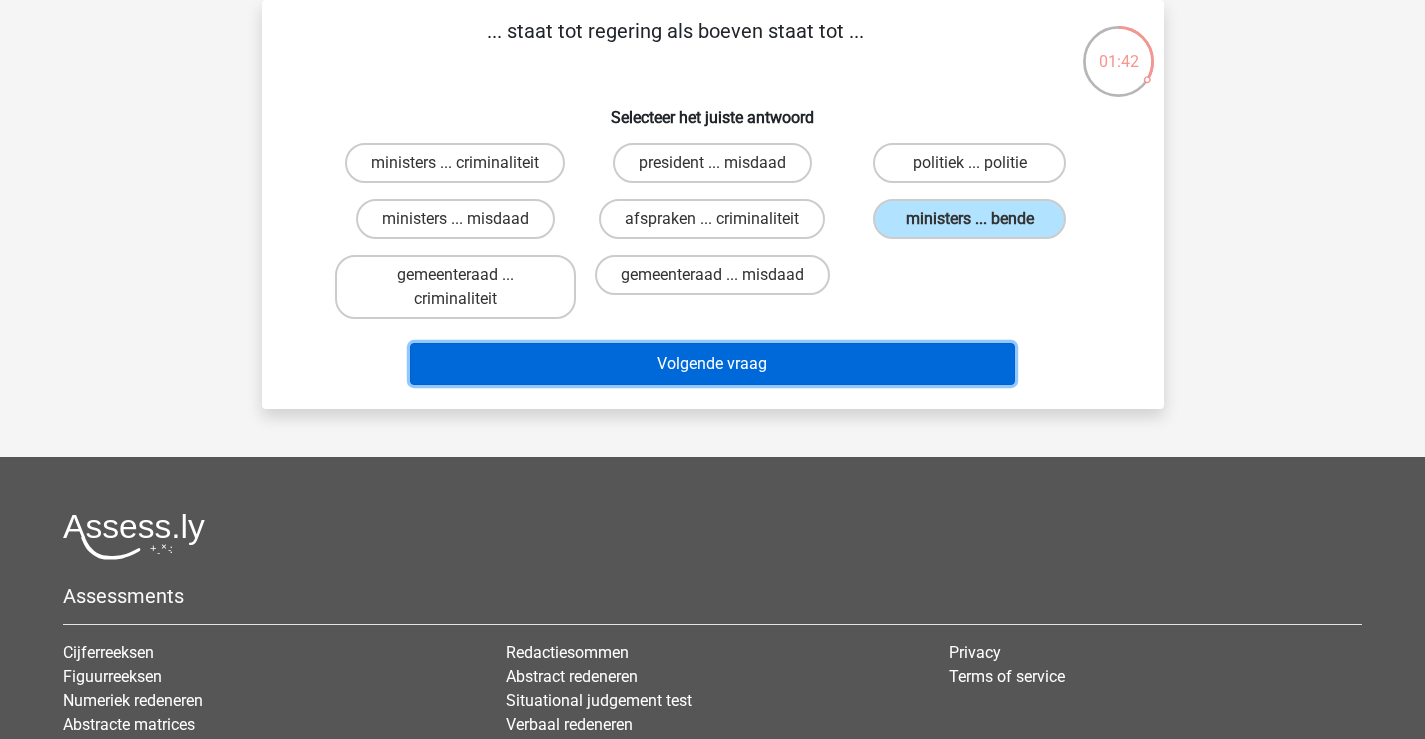 click on "Volgende vraag" at bounding box center (712, 364) 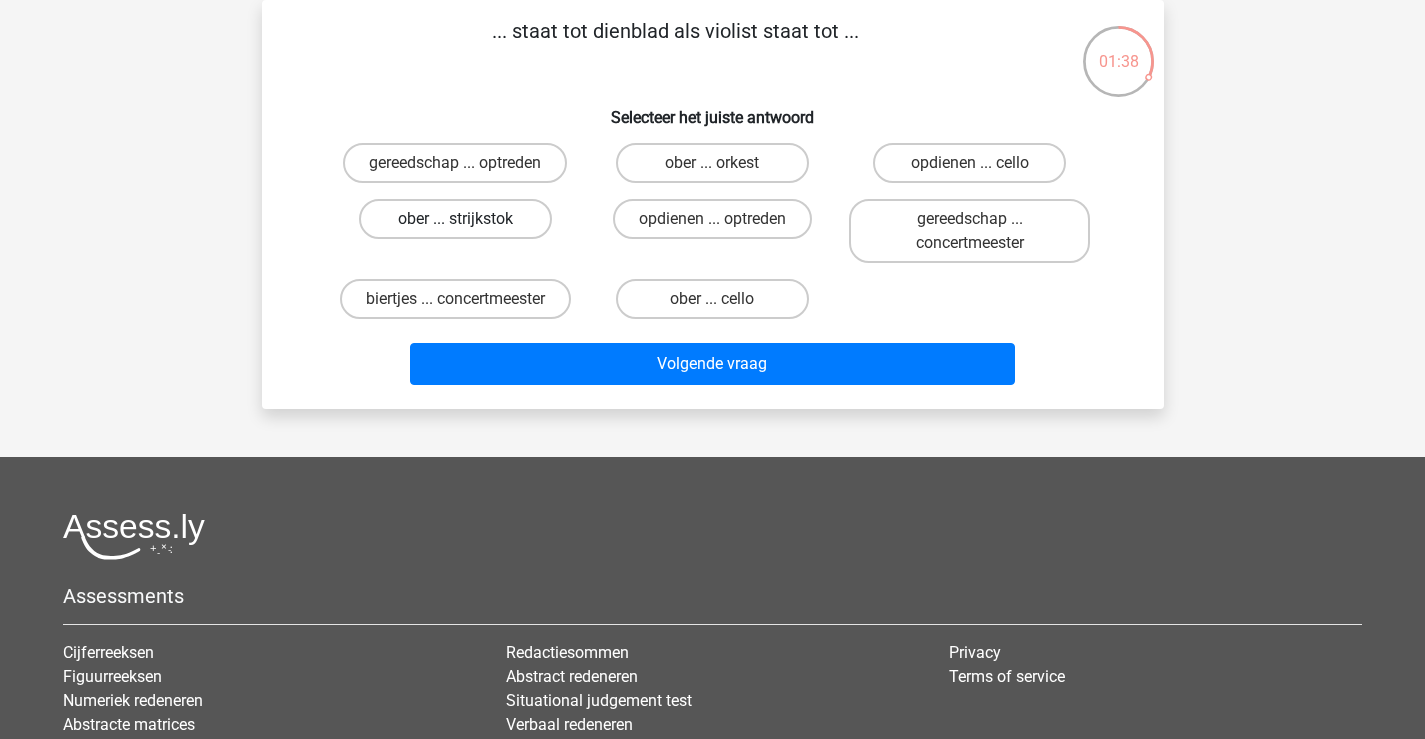 click on "ober ... strijkstok" at bounding box center (455, 219) 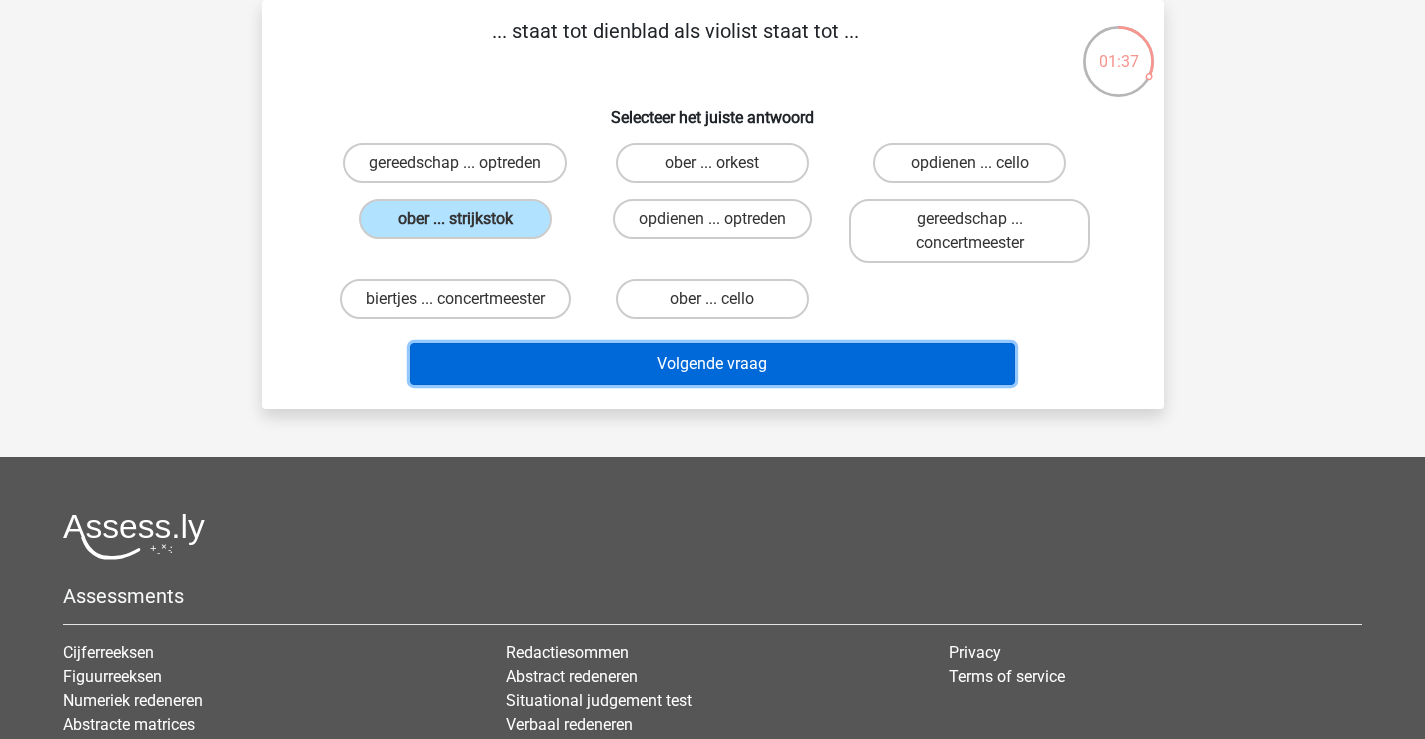 click on "Volgende vraag" at bounding box center [712, 364] 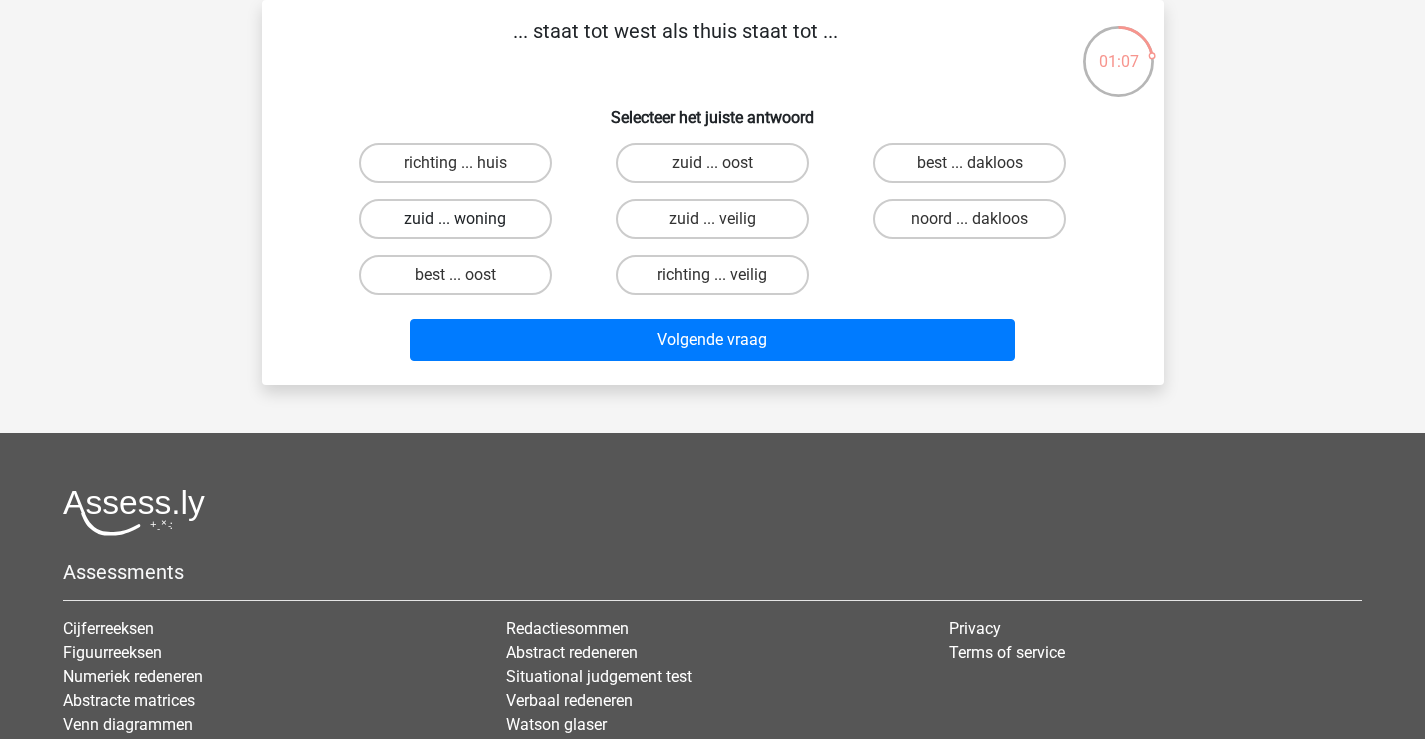 click on "zuid ... woning" at bounding box center (455, 219) 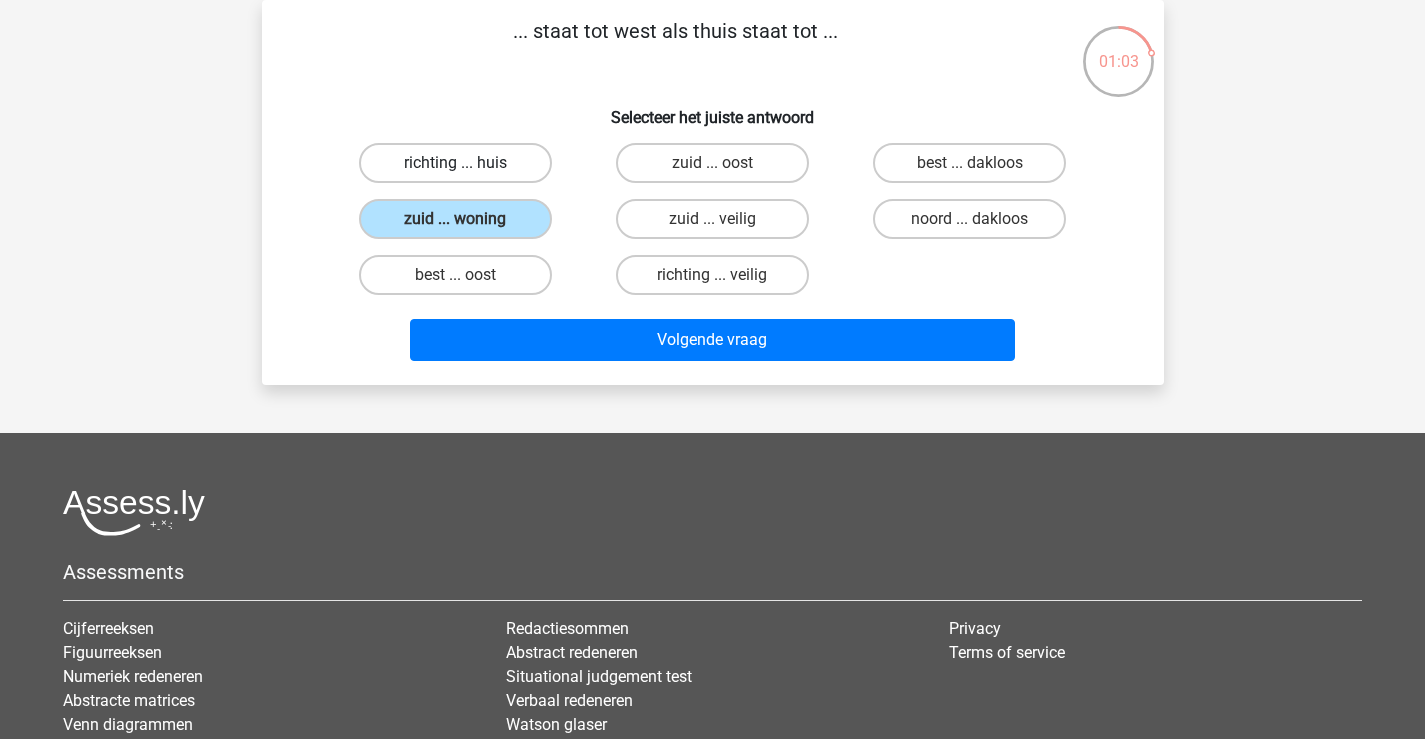 click on "richting ... huis" at bounding box center (455, 163) 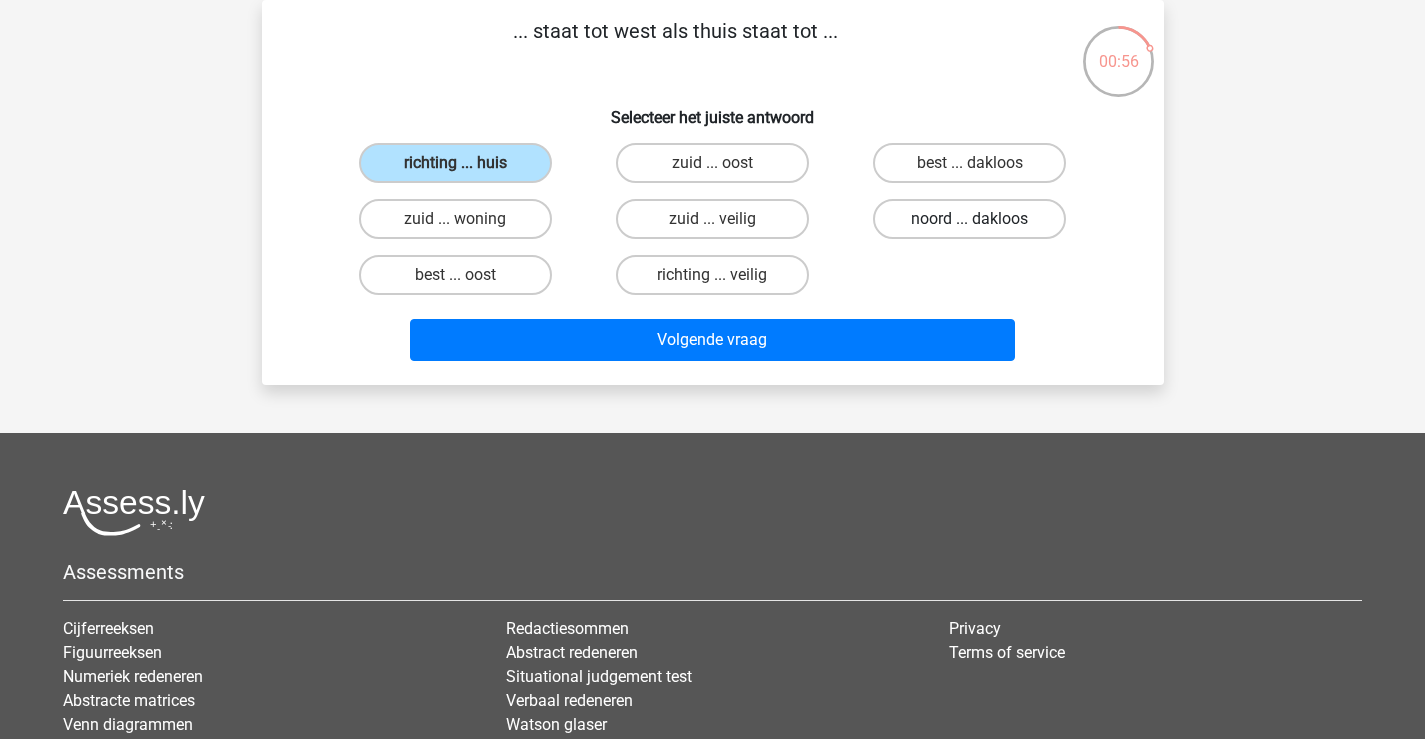 click on "noord ... dakloos" at bounding box center [969, 219] 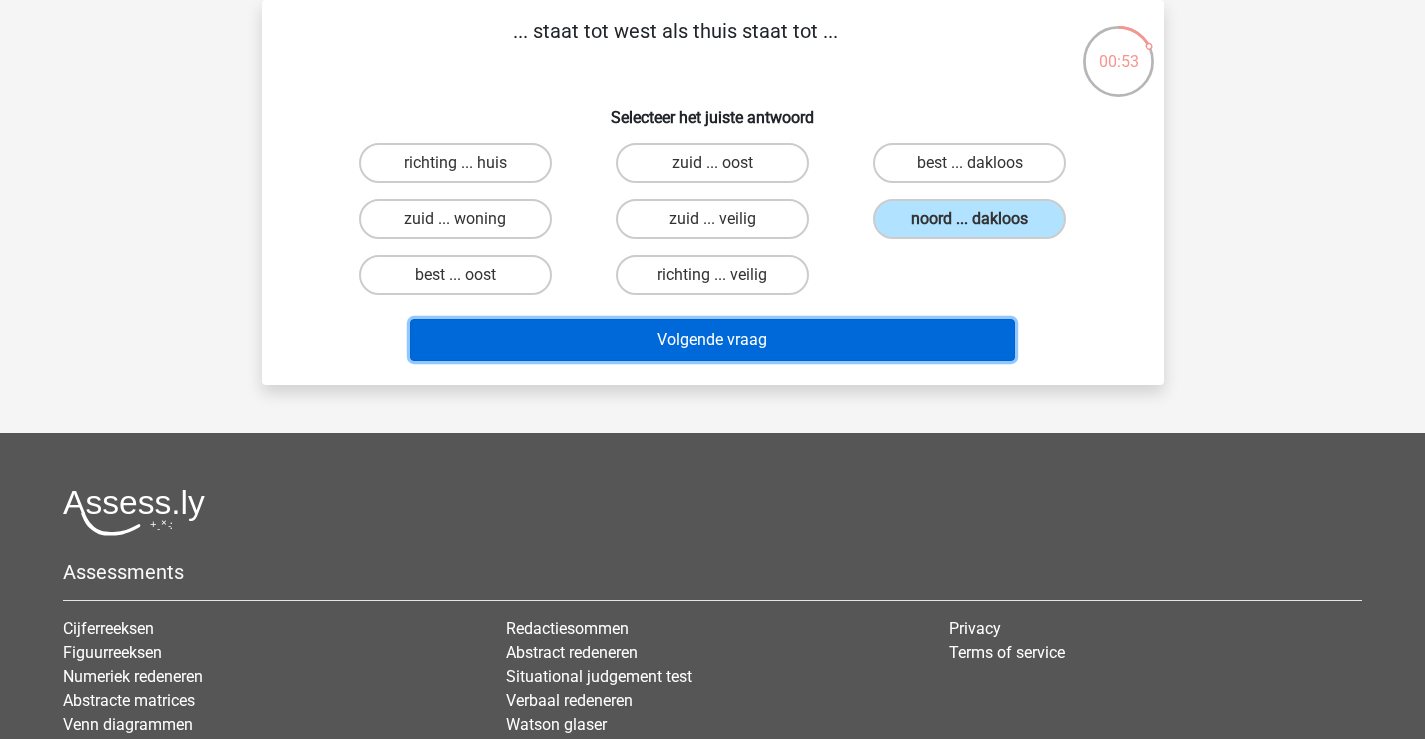 click on "Volgende vraag" at bounding box center (712, 340) 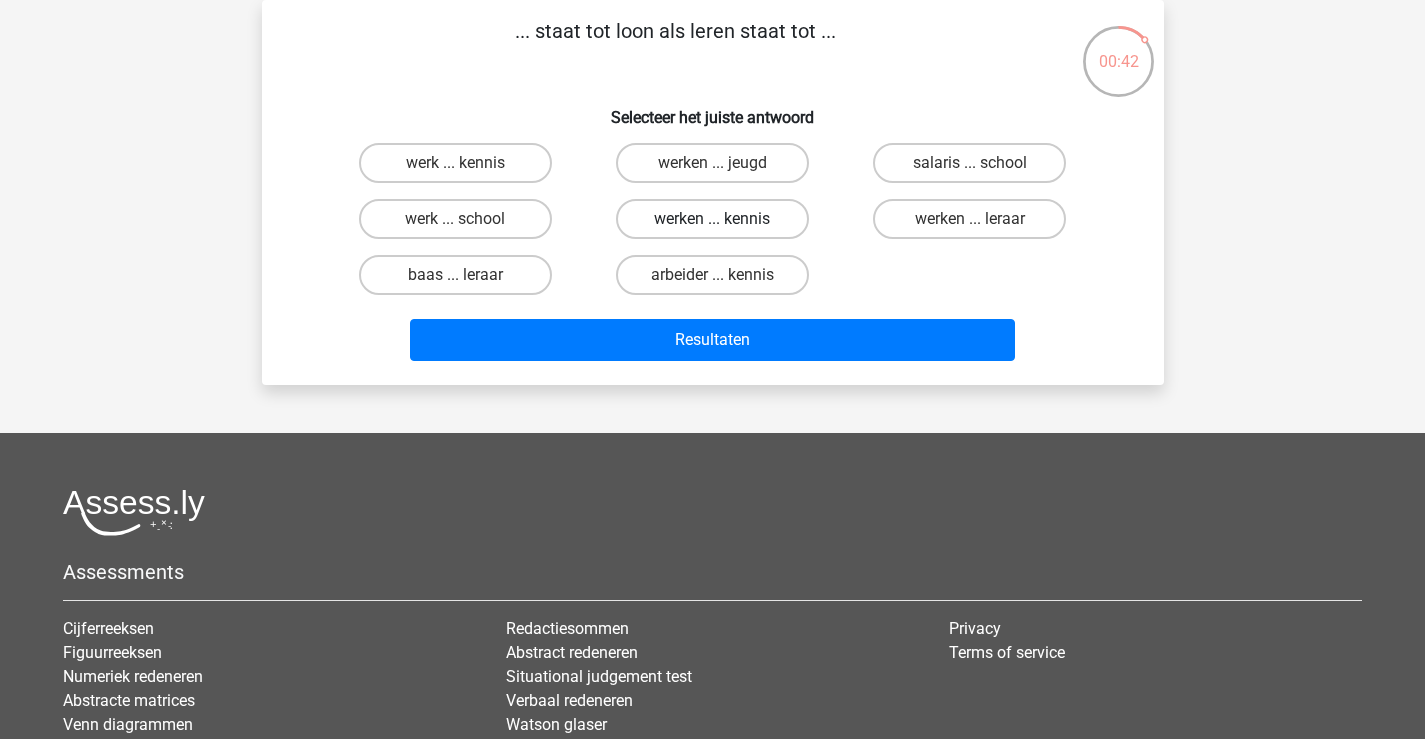 click on "werken ... kennis" at bounding box center [712, 219] 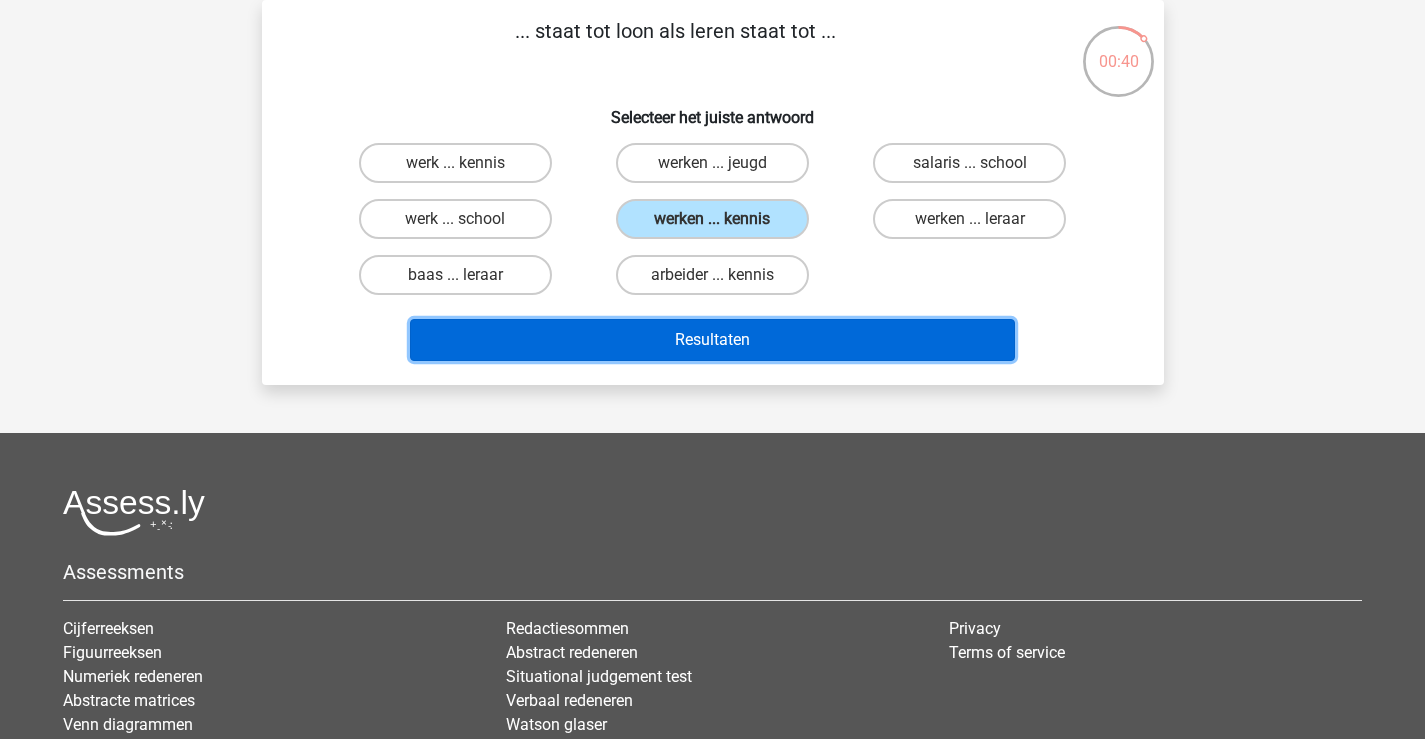 click on "Resultaten" at bounding box center [712, 340] 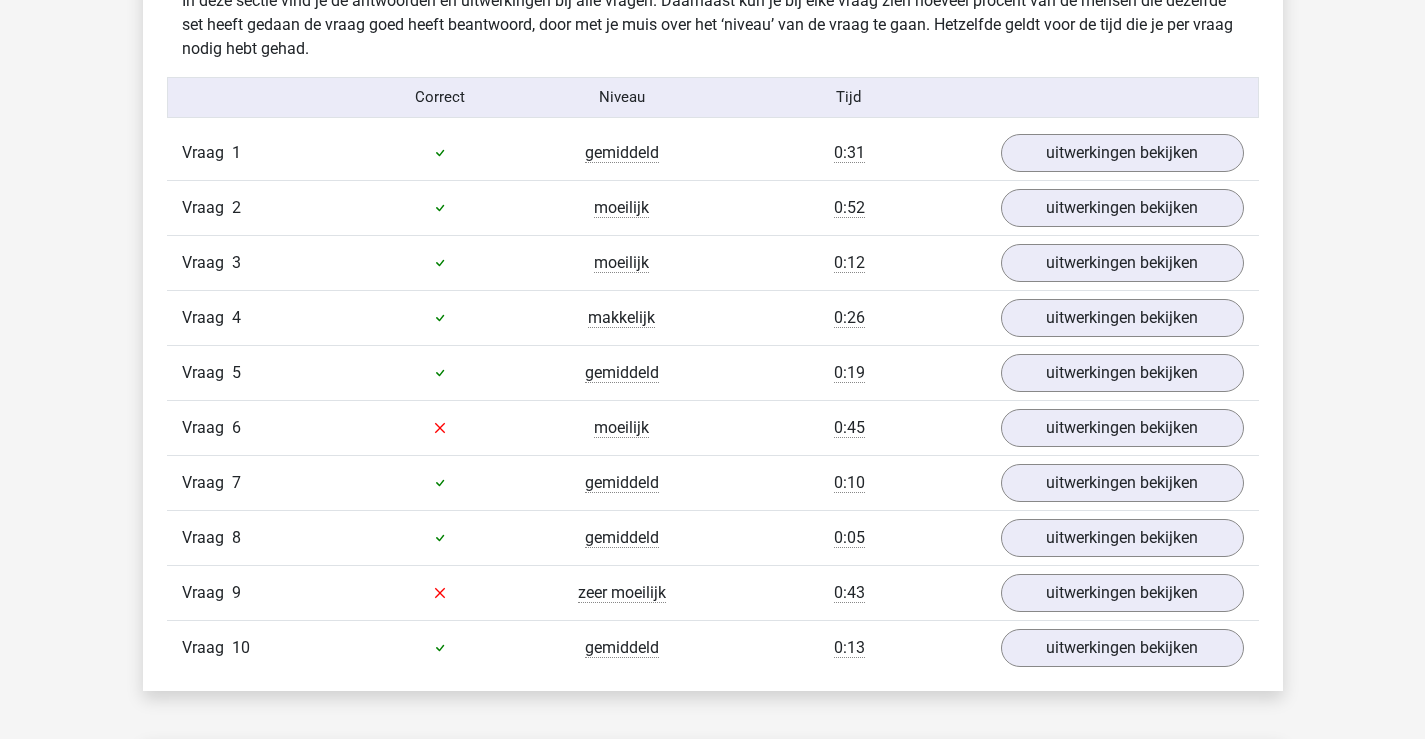 scroll, scrollTop: 1700, scrollLeft: 0, axis: vertical 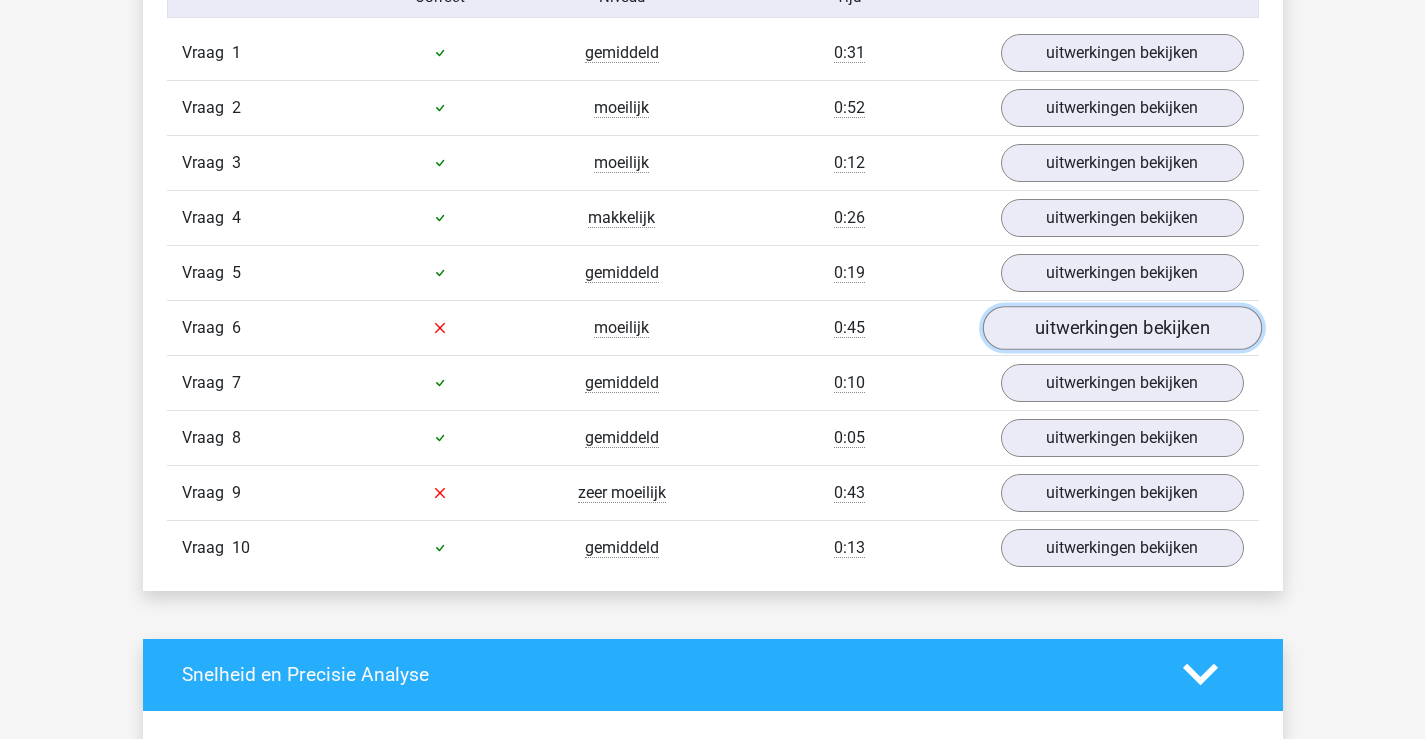 click on "uitwerkingen bekijken" at bounding box center [1121, 328] 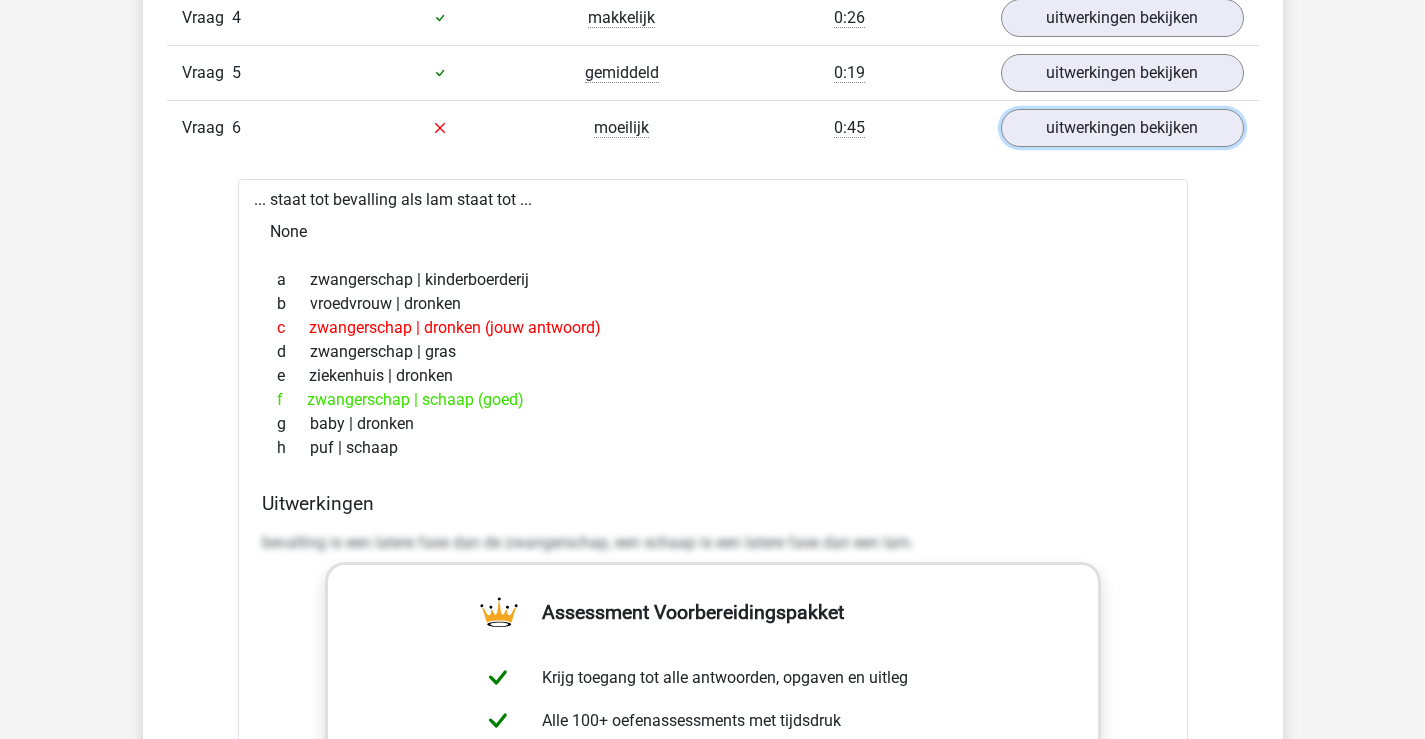 scroll, scrollTop: 2000, scrollLeft: 0, axis: vertical 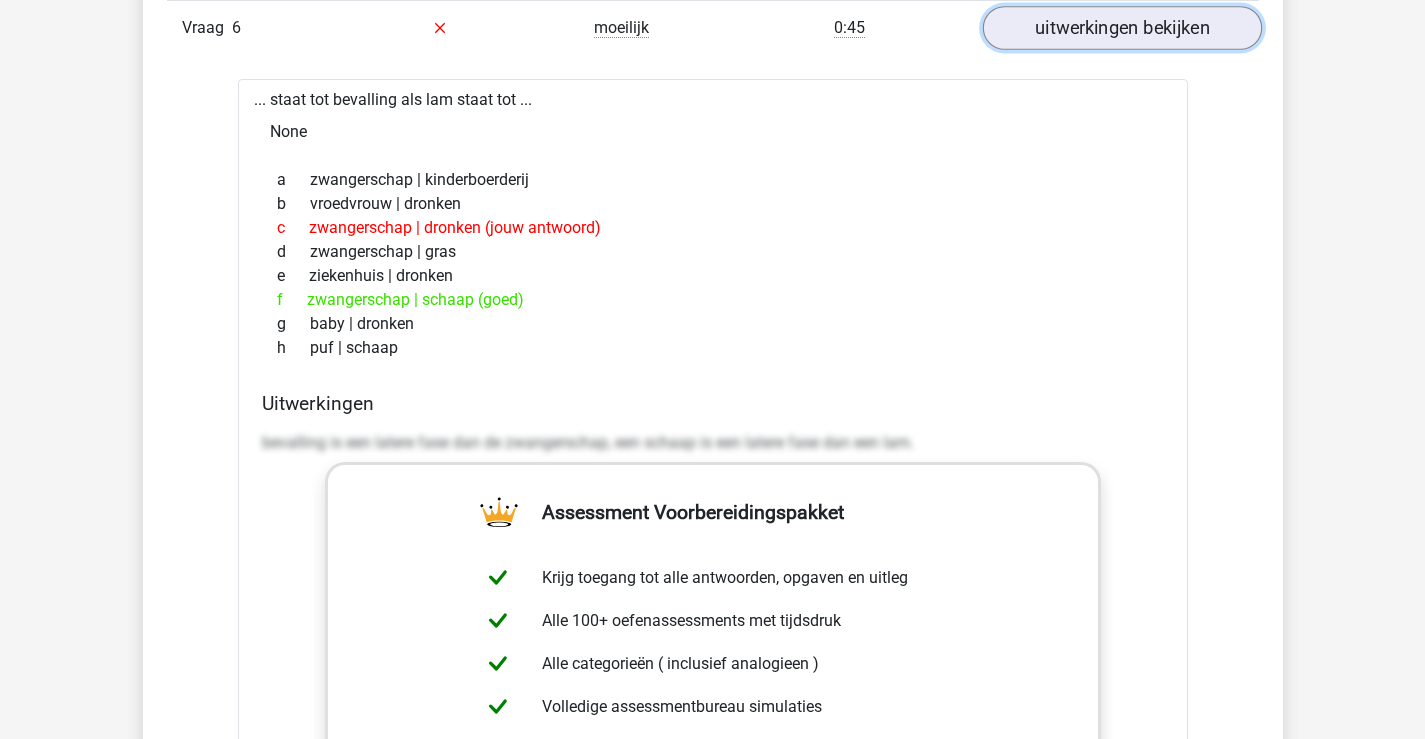 click on "uitwerkingen bekijken" at bounding box center (1121, 28) 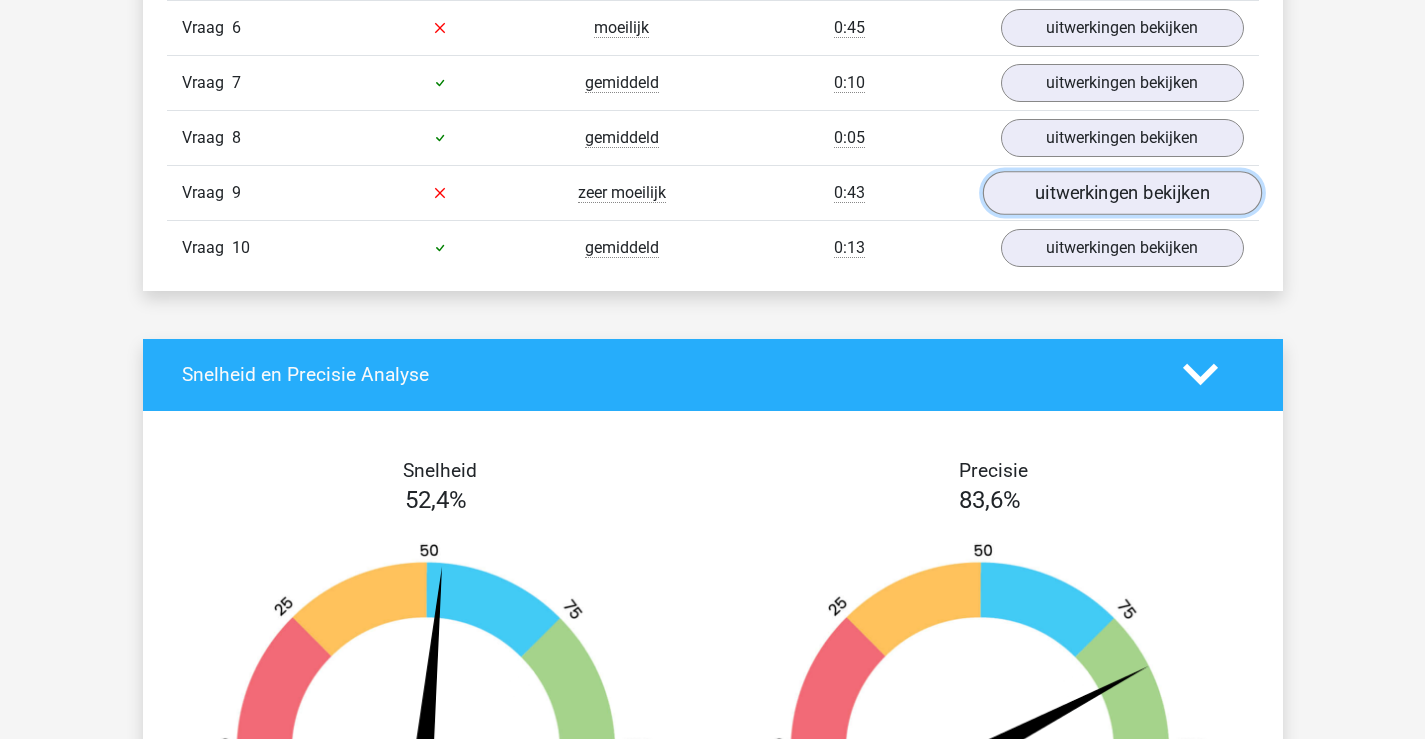 click on "uitwerkingen bekijken" at bounding box center [1121, 193] 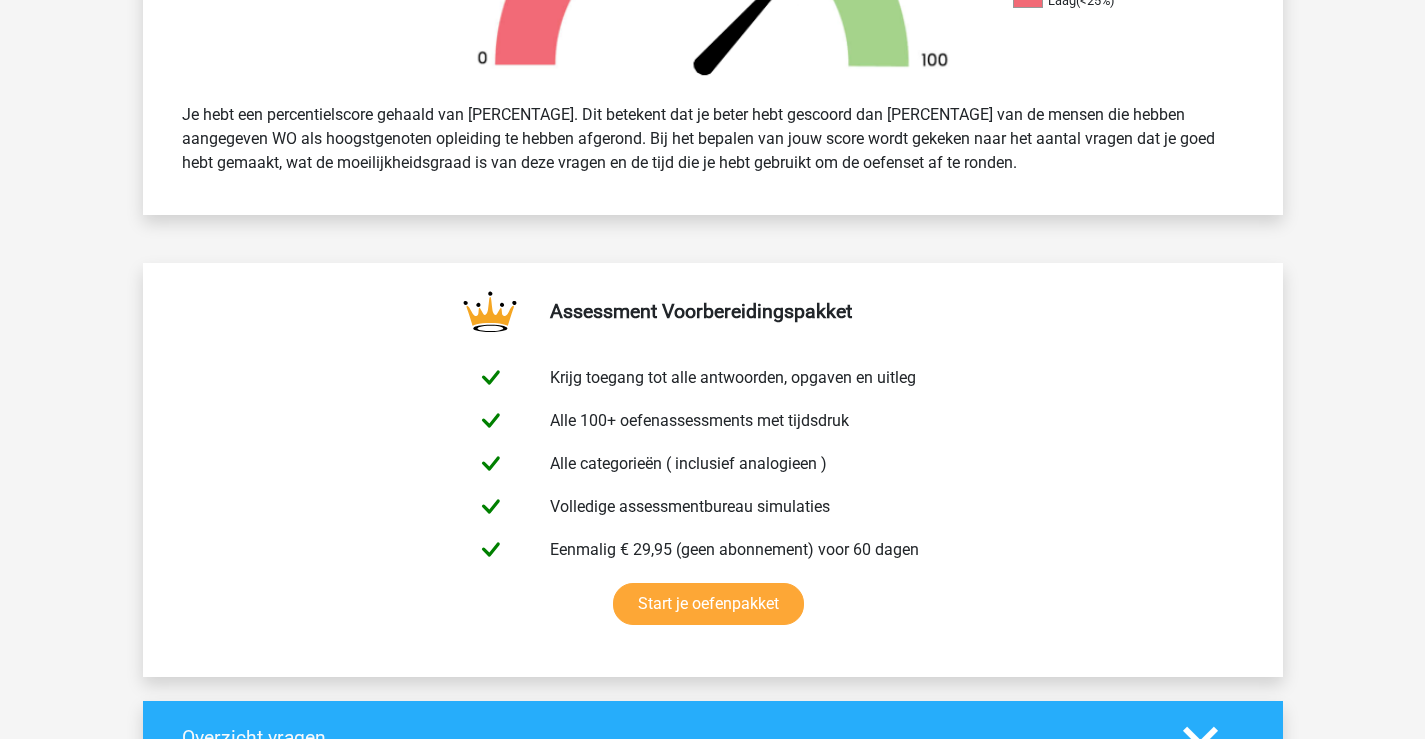 scroll, scrollTop: 0, scrollLeft: 0, axis: both 